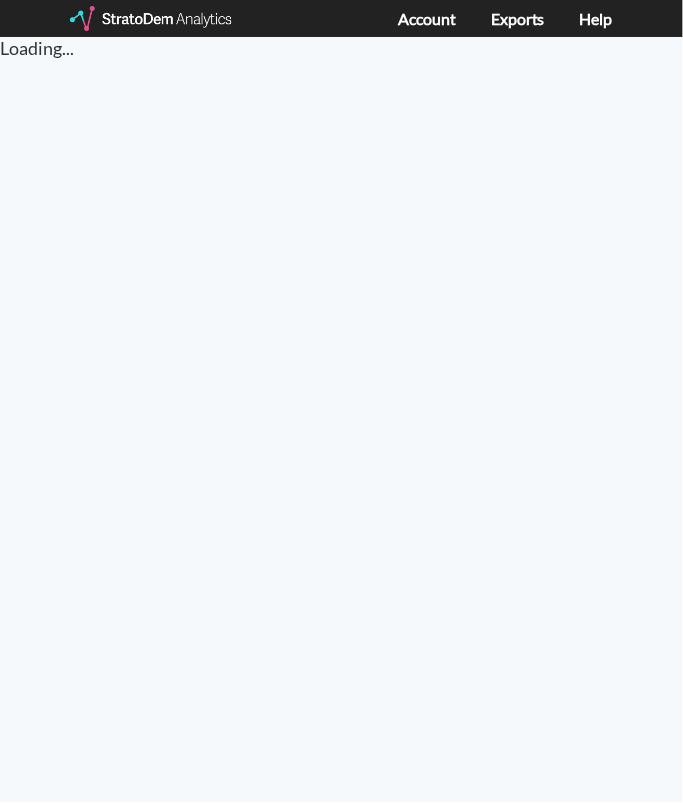 scroll, scrollTop: 0, scrollLeft: 0, axis: both 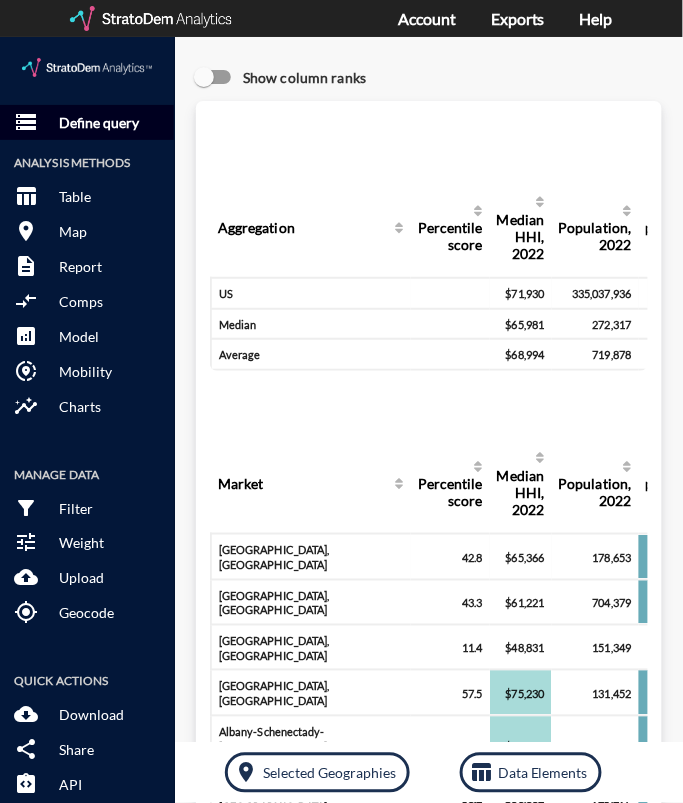 click on "Define query" 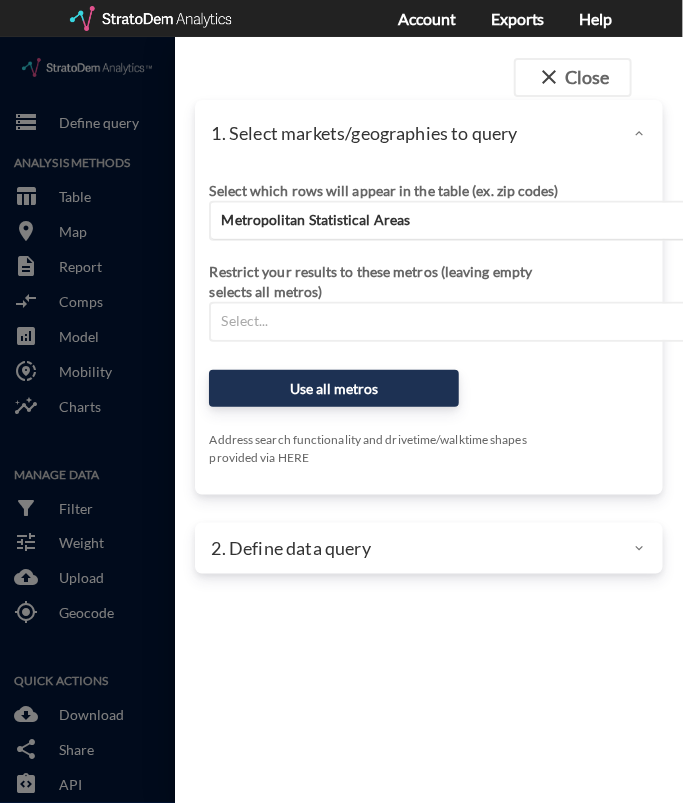 click on "Metropolitan Statistical Areas" 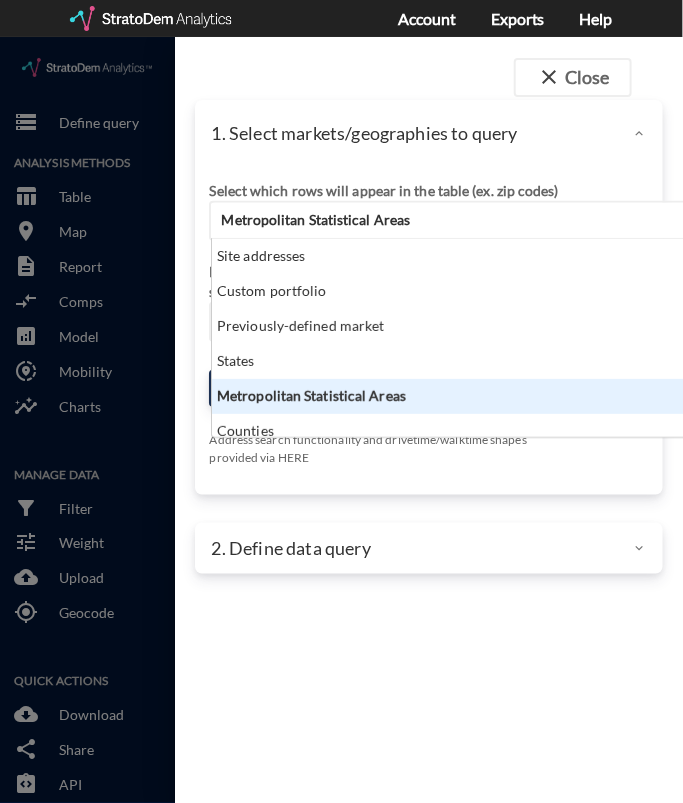 scroll, scrollTop: 14, scrollLeft: 12, axis: both 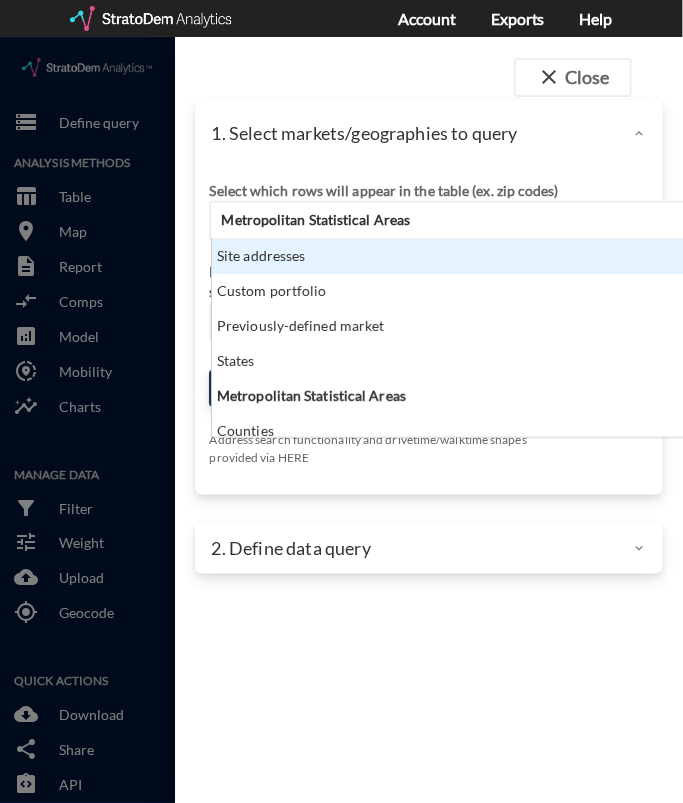 click on "Site addresses" 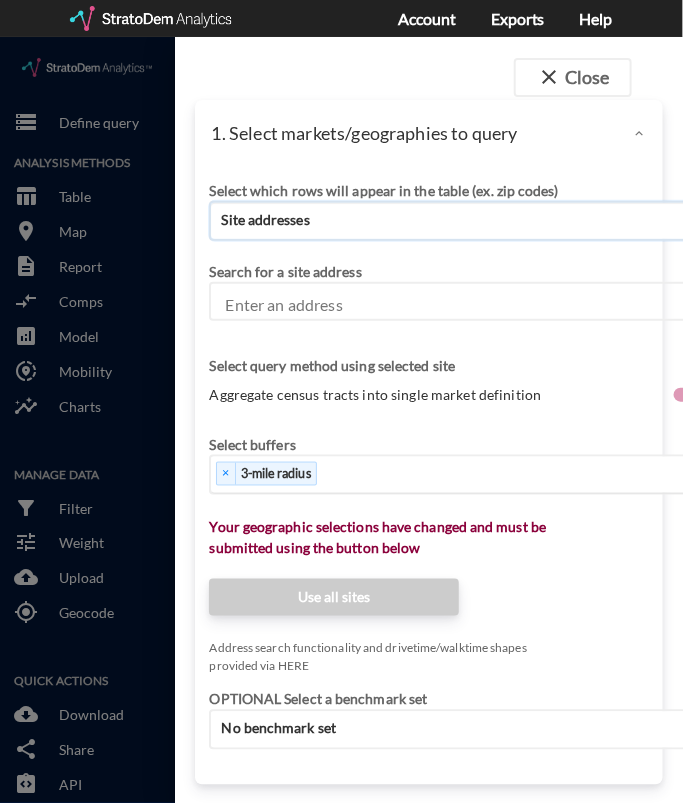 click on "× 3-mile radius" 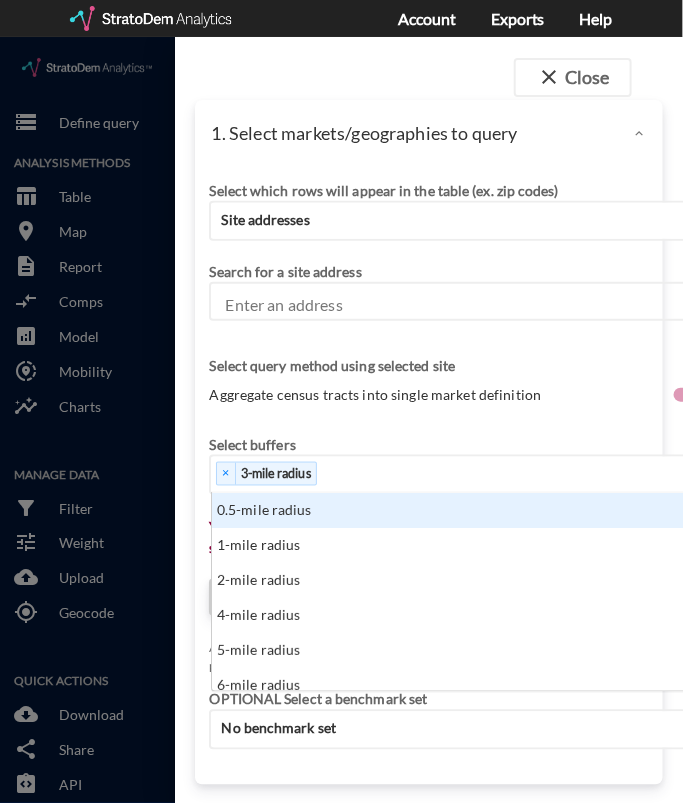 scroll, scrollTop: 14, scrollLeft: 12, axis: both 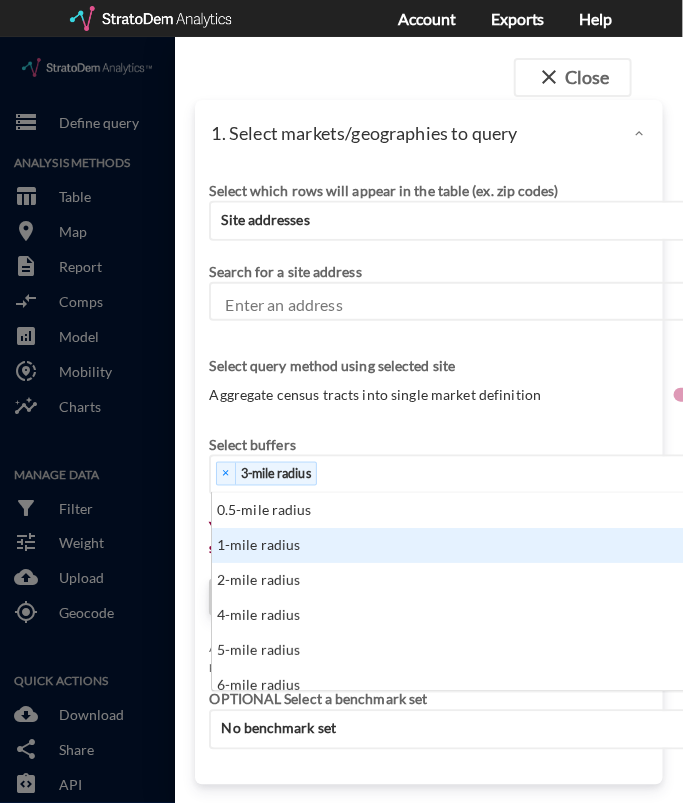 click on "1-mile radius" 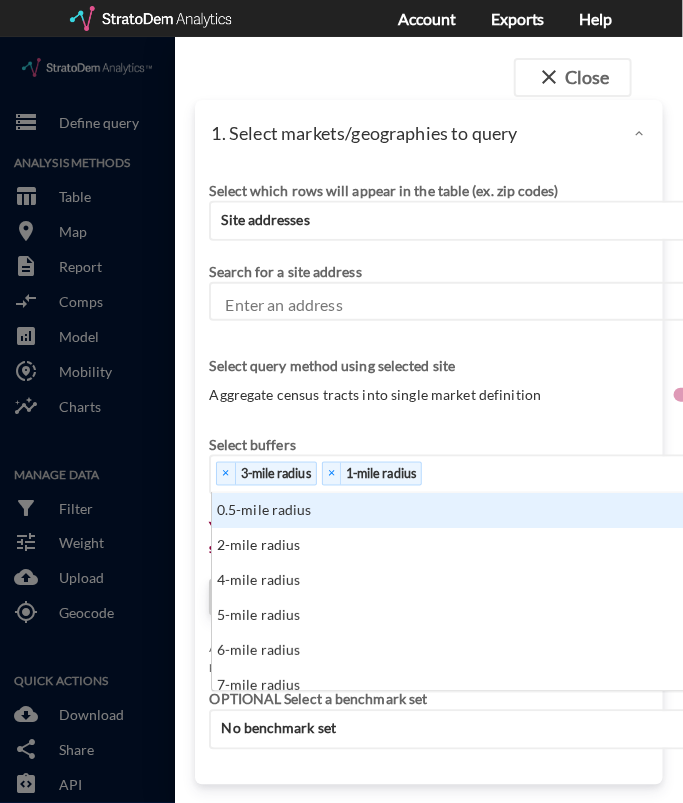 click on "× 3-mile radius   × 1-mile radius" 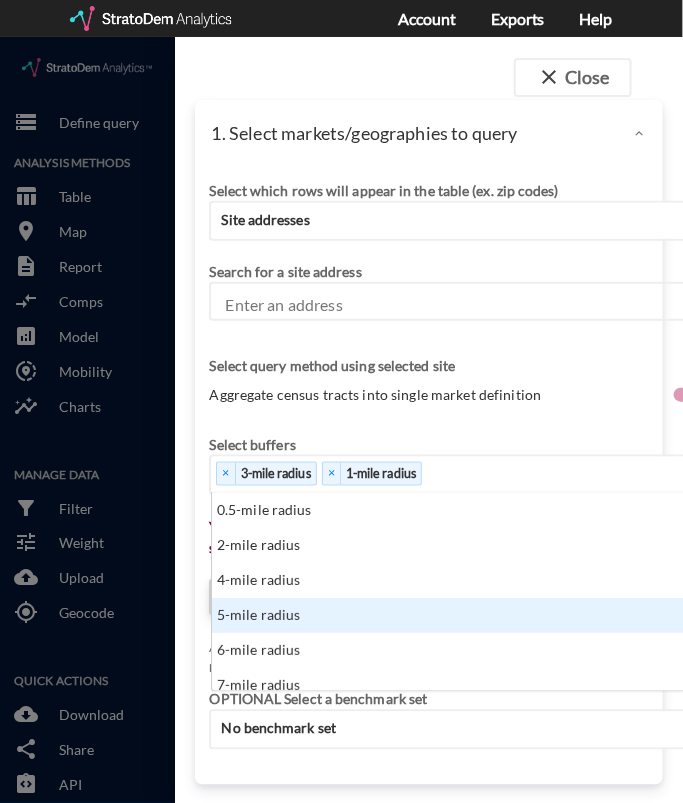 click on "5-mile radius" 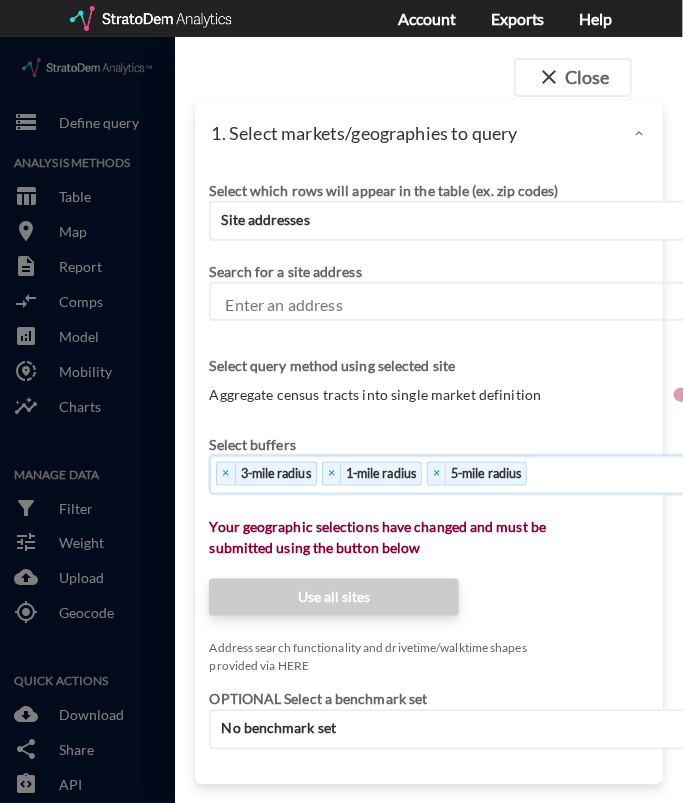 click on "× 3-mile radius   × 1-mile radius   × 5-mile radius" 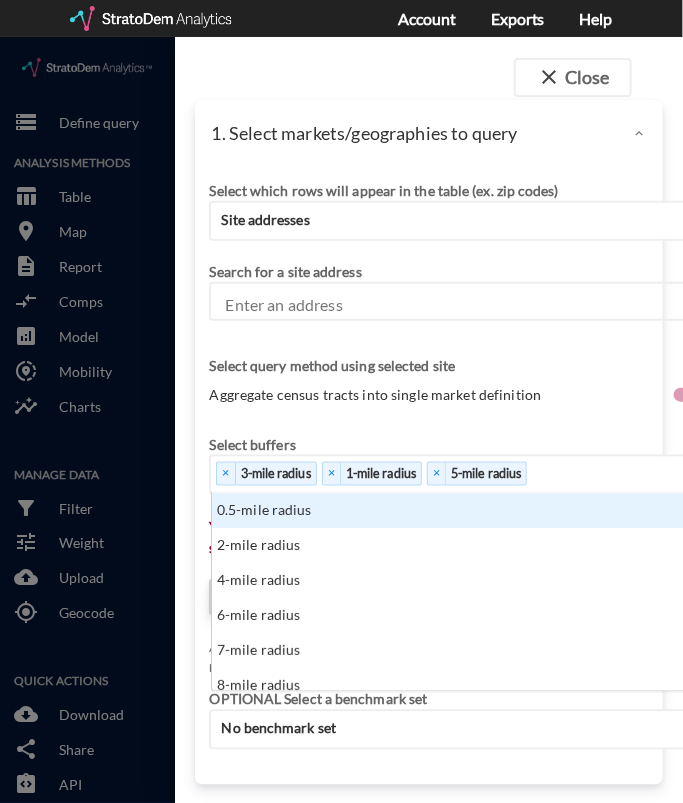scroll, scrollTop: 14, scrollLeft: 12, axis: both 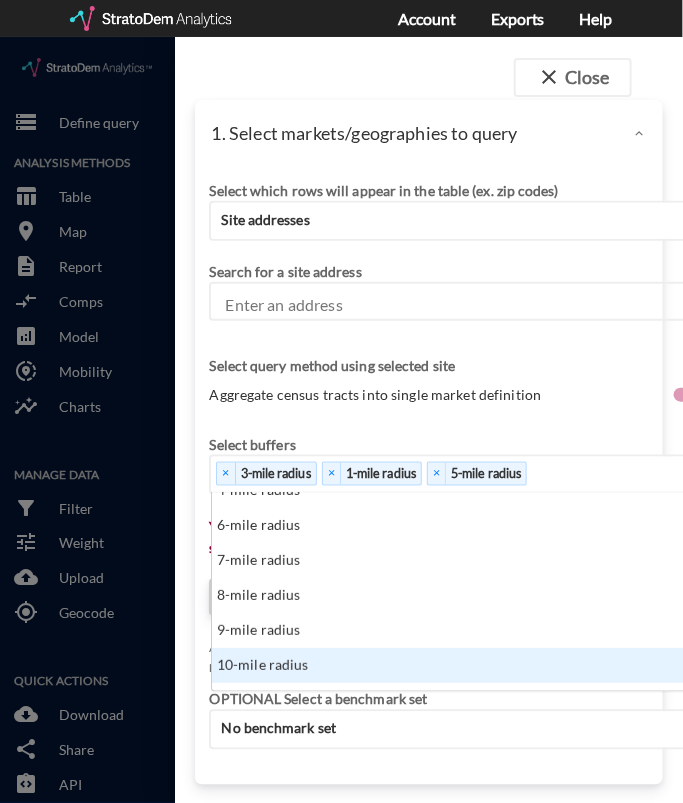 click on "10-mile radius" 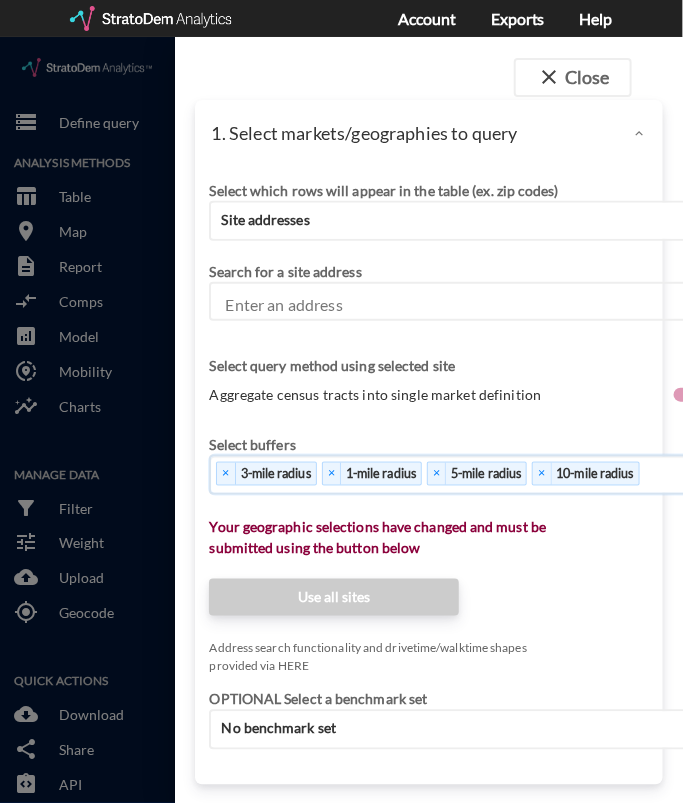 click on "Aggregate census tracts into single market definition" 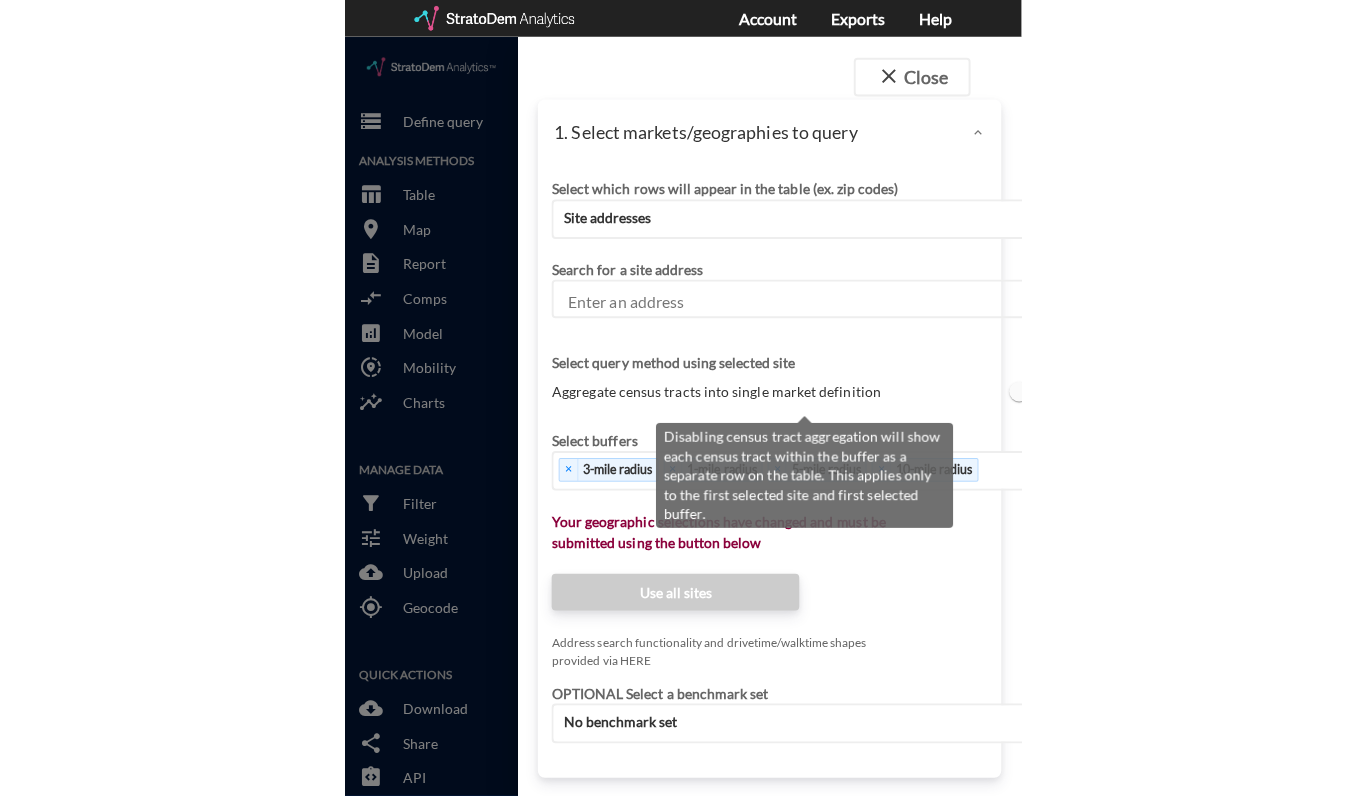 scroll, scrollTop: 3, scrollLeft: 0, axis: vertical 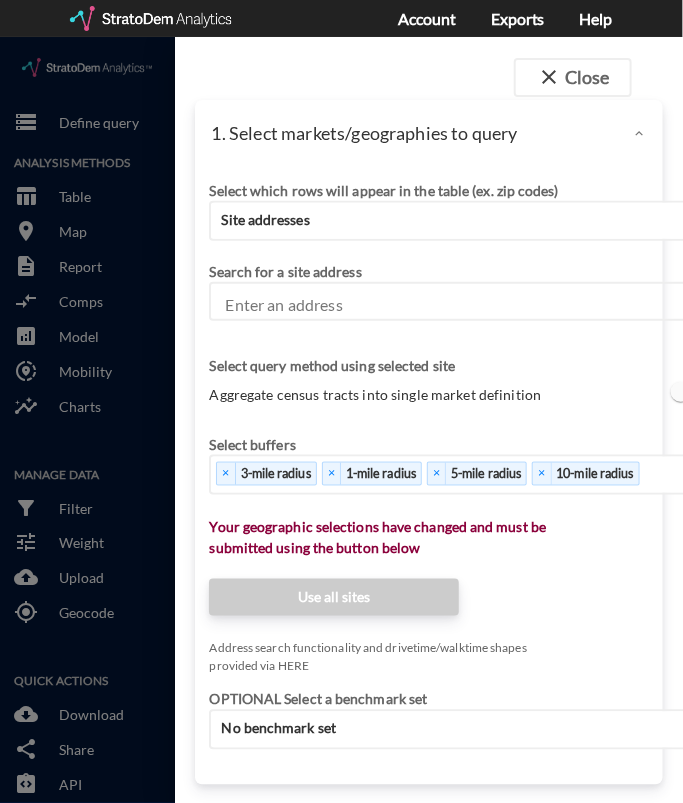 click on "Enter an address" 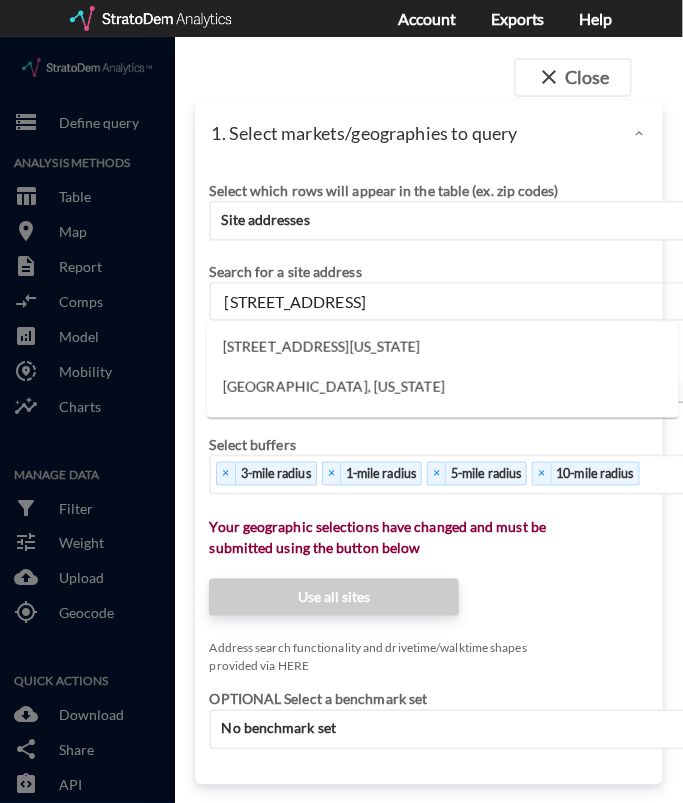 click on "6000 Martway St, Mission, Kansas" 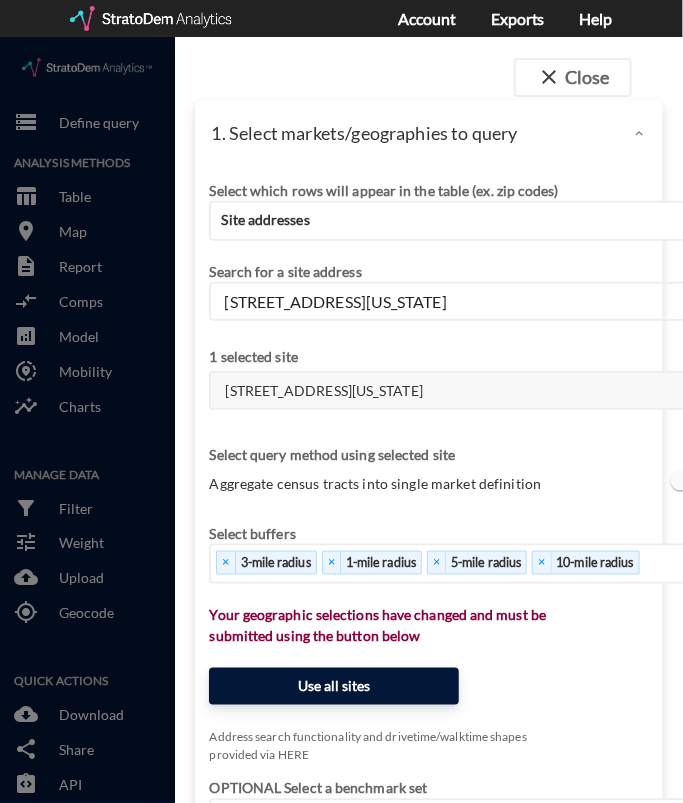 type on "6000 Martway St, Mission, Kansas" 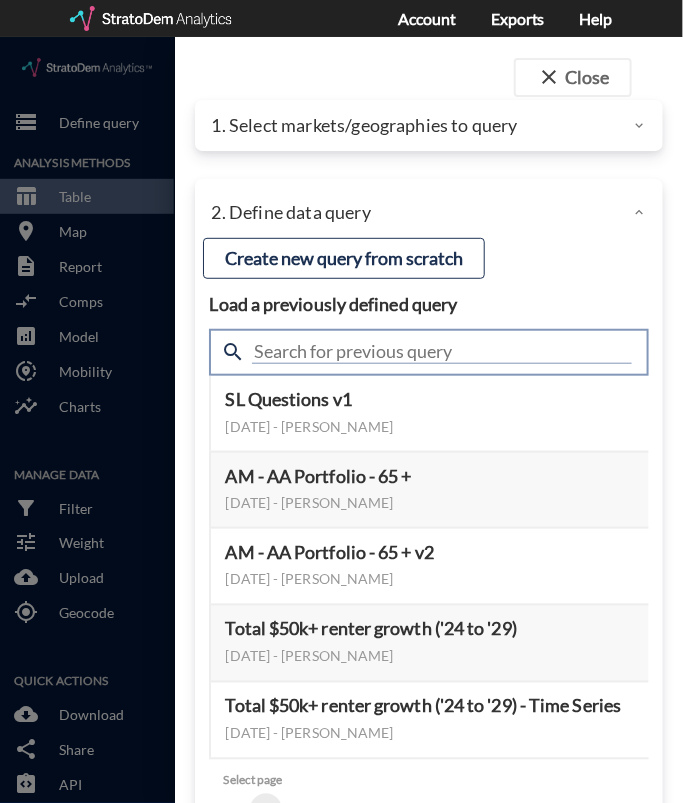 click 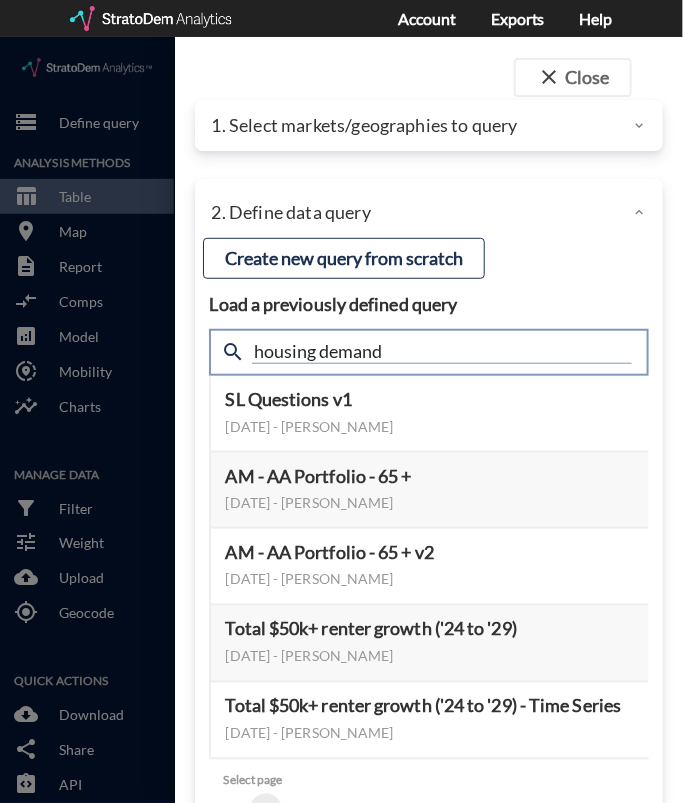 type on "housing demand" 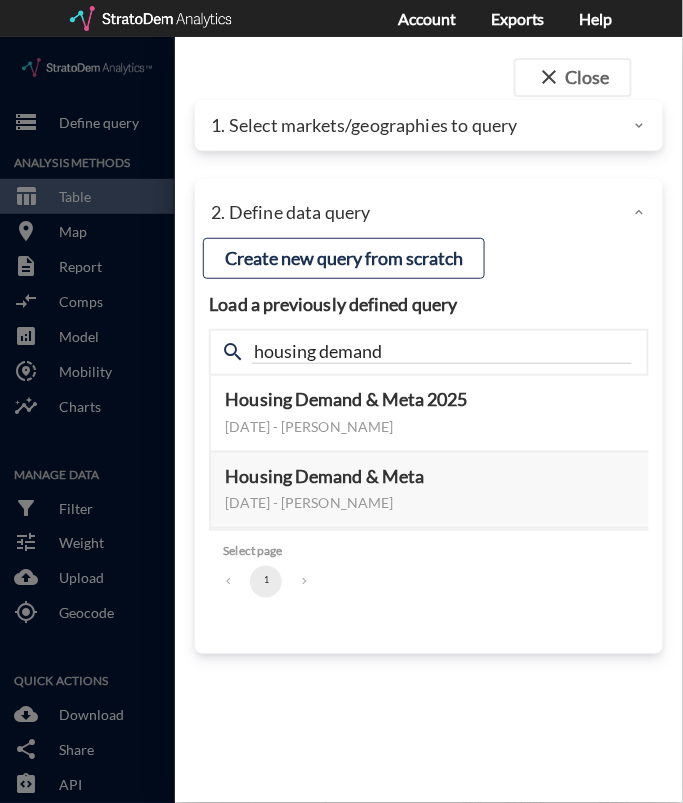 click on "close  Close 1. Select markets/geographies to query Select which rows will appear in the table (ex. zip codes) Site addresses Select a portfolio Select a market Search for a site address Enter an address 6000 Martway St, Mission, Kansas Enter an address 1 selected site 6000 Martway St, Mission, Kansas X Select query method using selected site Aggregate census tracts into single market definition Select buffers × 3-mile radius   × 1-mile radius   × 5-mile radius   × 10-mile radius   Select... Restrict your results to these sites (leaving empty selects all sites) Select... Use all sites Address search functionality and drivetime/walktime shapes provided via HERE OPTIONAL Select a benchmark set No benchmark set Select a portfolio 2. Define data query Load a previously defined query Create new query from scratch search housing demand Housing Demand & Meta 2025 January 07, 2025 - Lucas Wratschko Preview data elements Edit this query Update query years Select this query 465 data elements 6qWXBK7g zDzKy2qP 1" 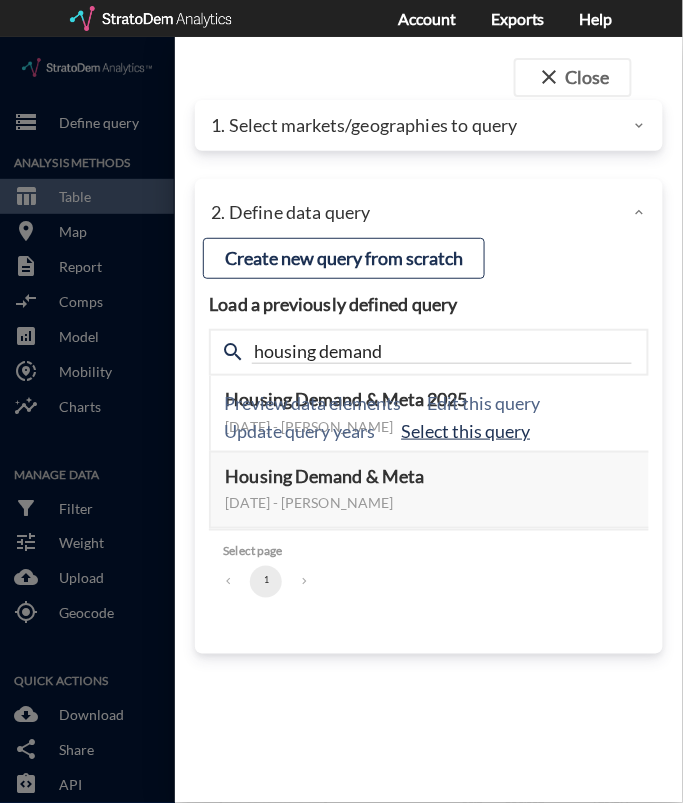 click on "Select this query" 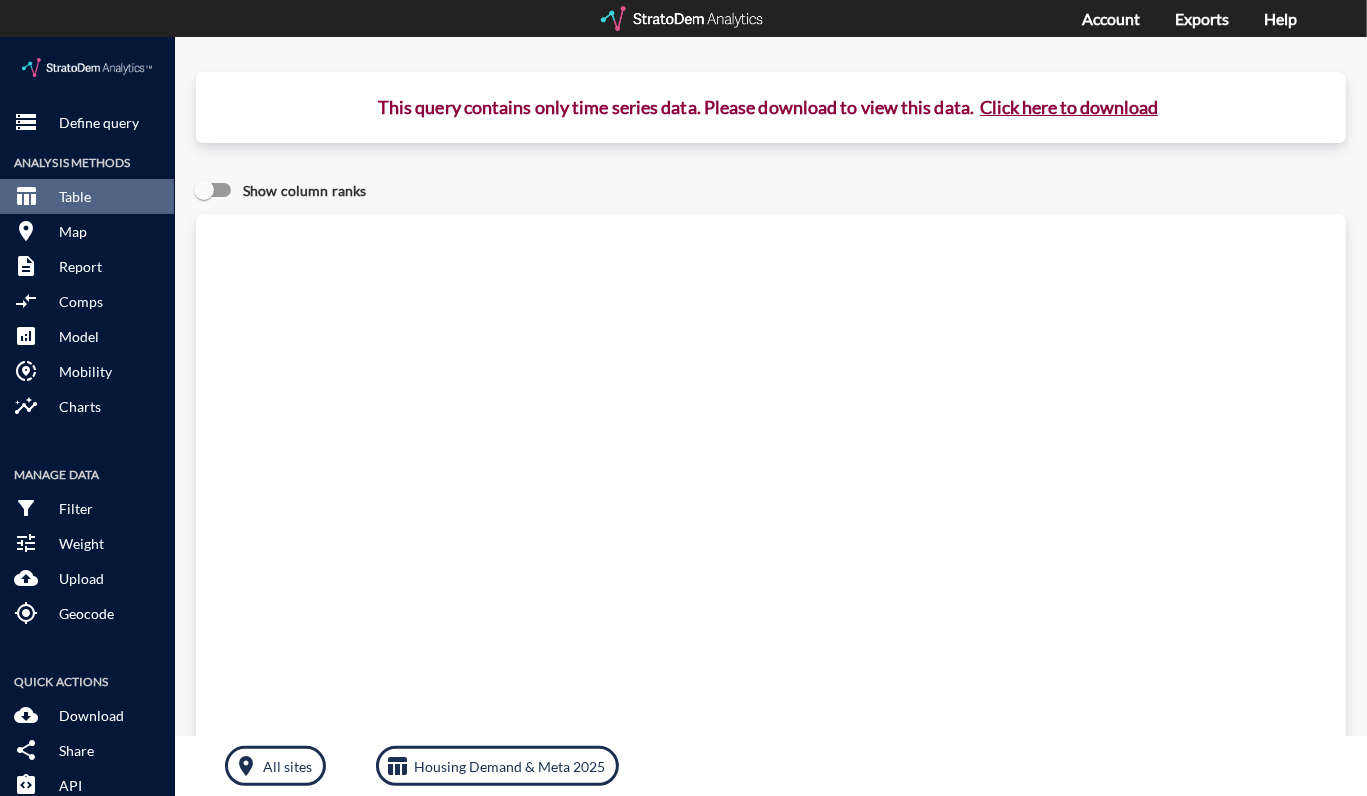 click on "Click here to download" 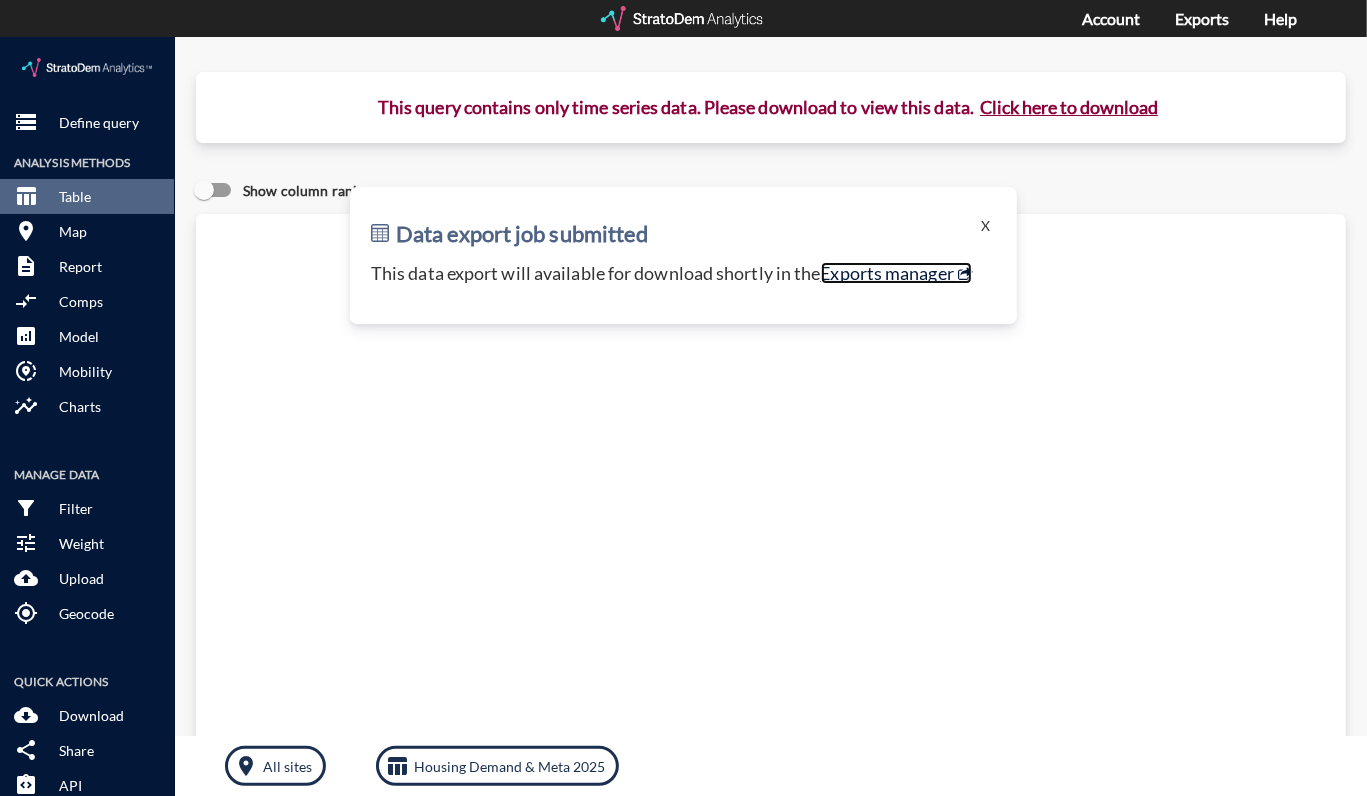click on "Exports manager" 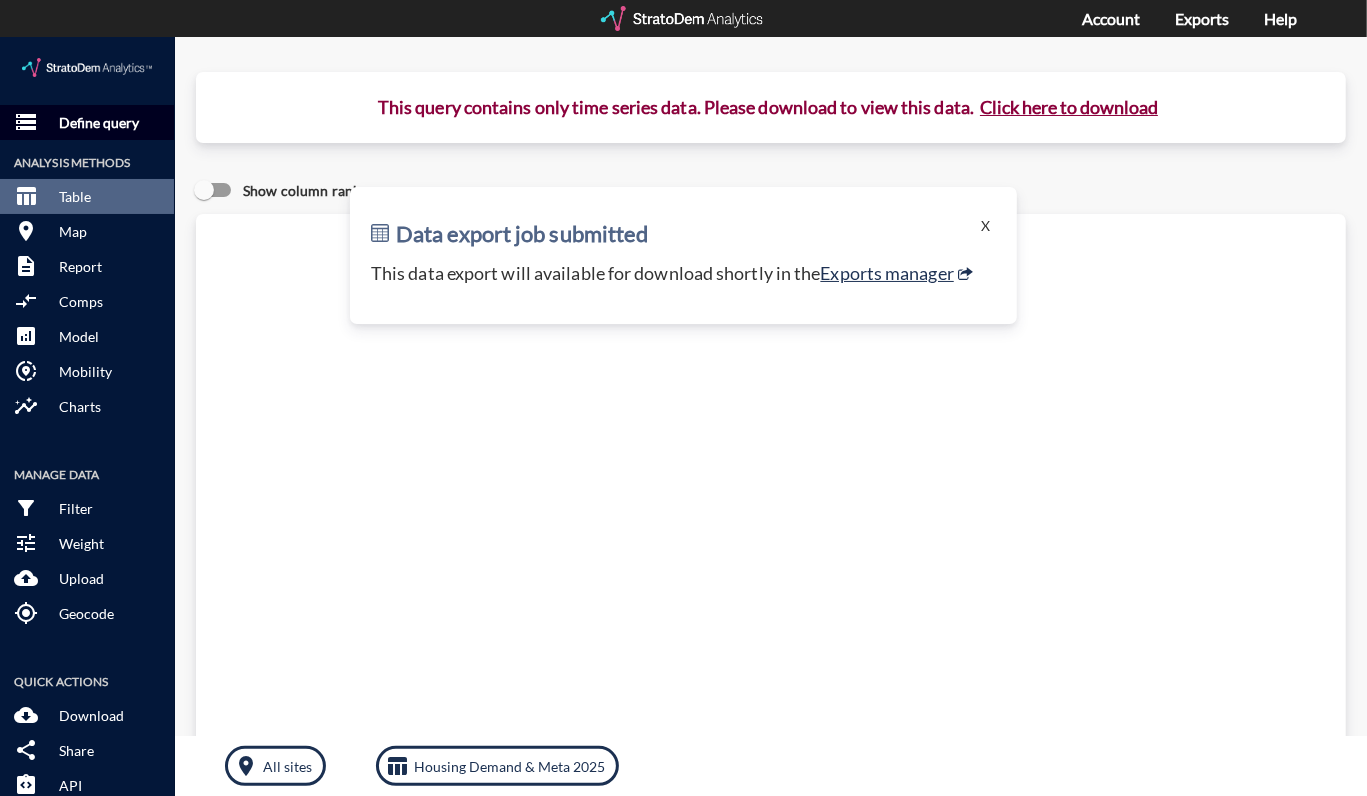 click on "Define query" 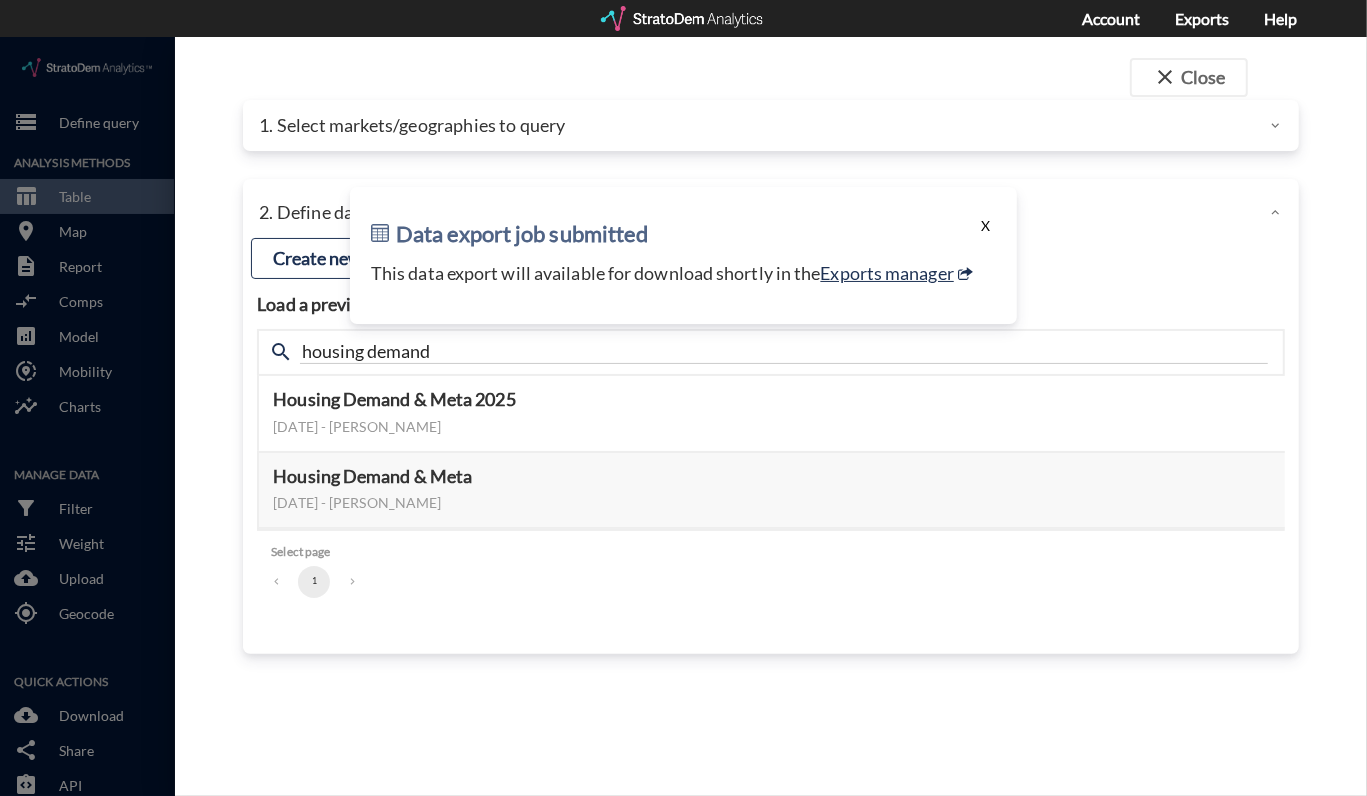 click on "X" 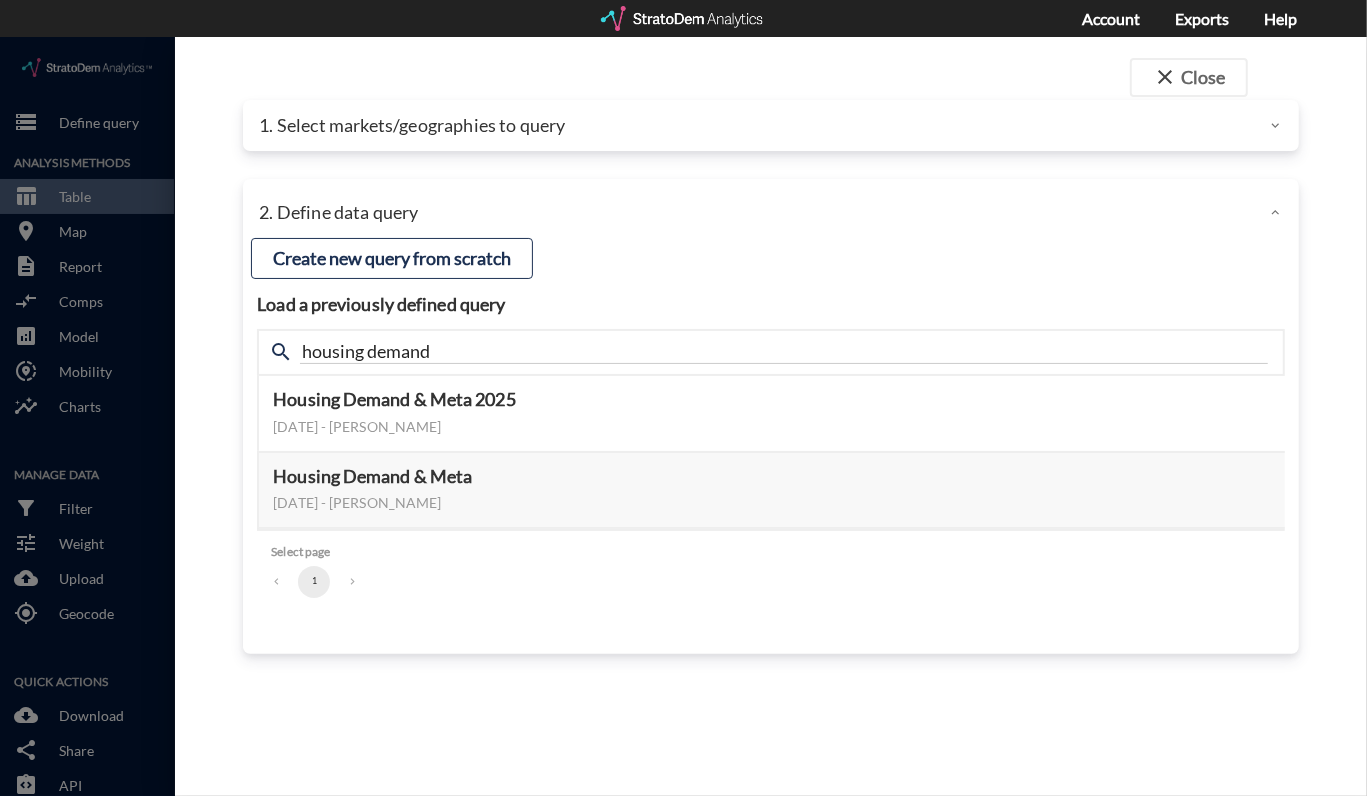 click on "1. Select markets/geographies to query" 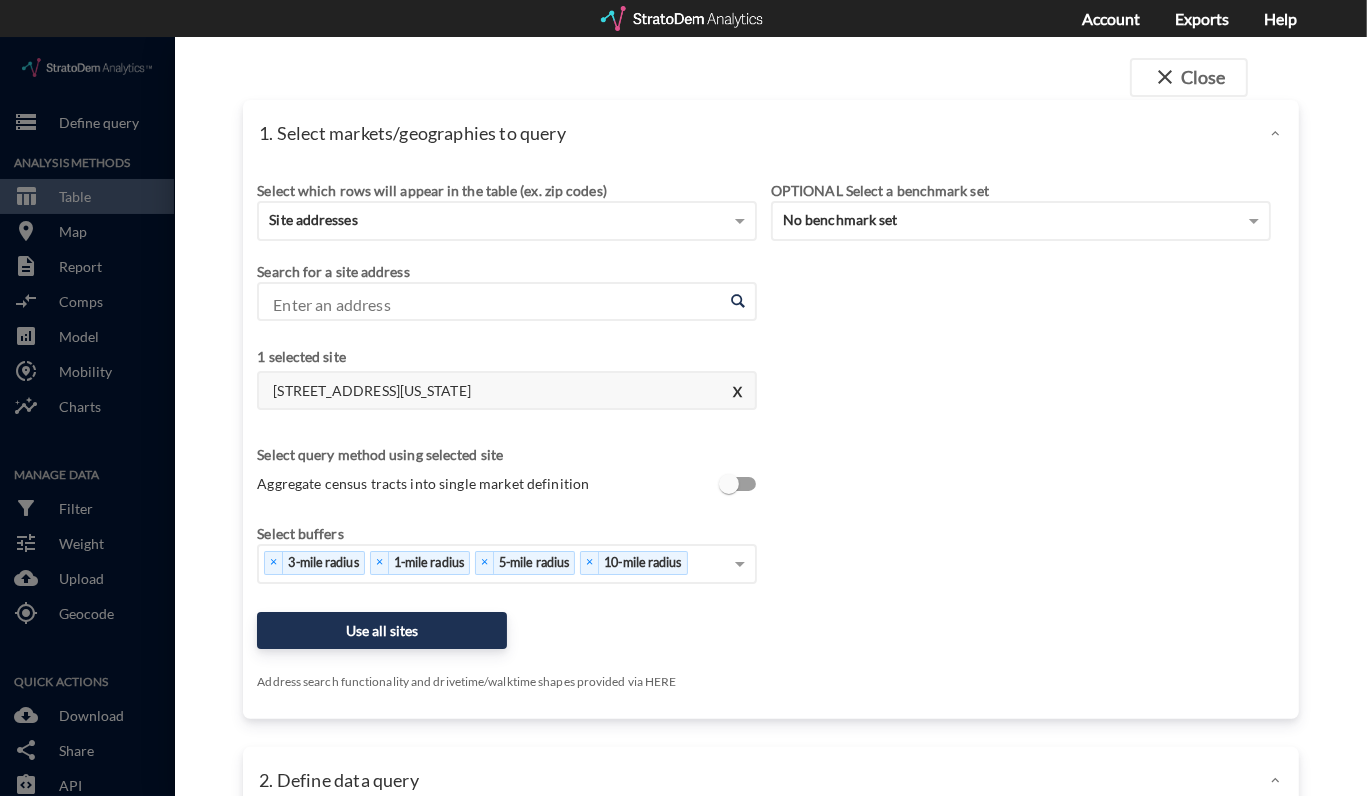 drag, startPoint x: 488, startPoint y: 356, endPoint x: 276, endPoint y: 360, distance: 212.03773 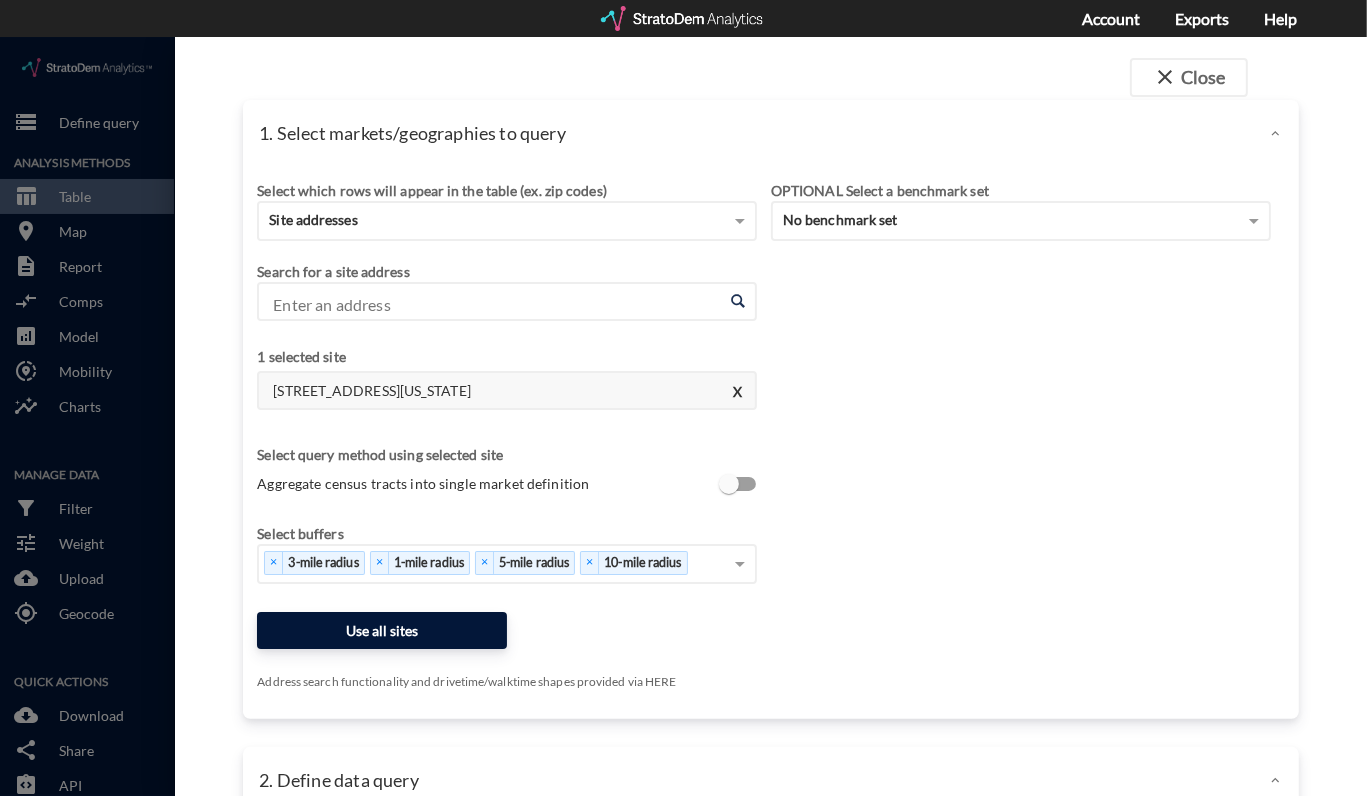 click on "Use all sites" 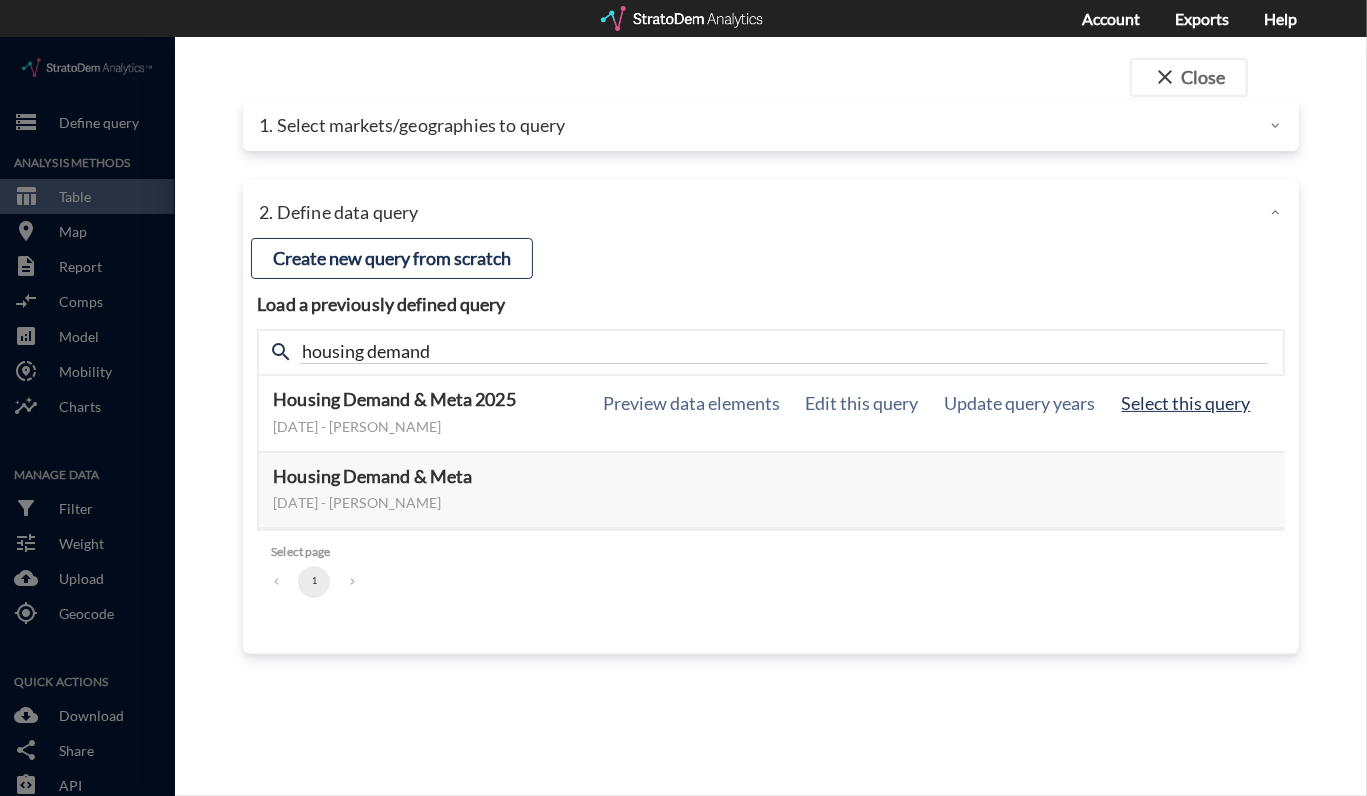 click on "Select this query" 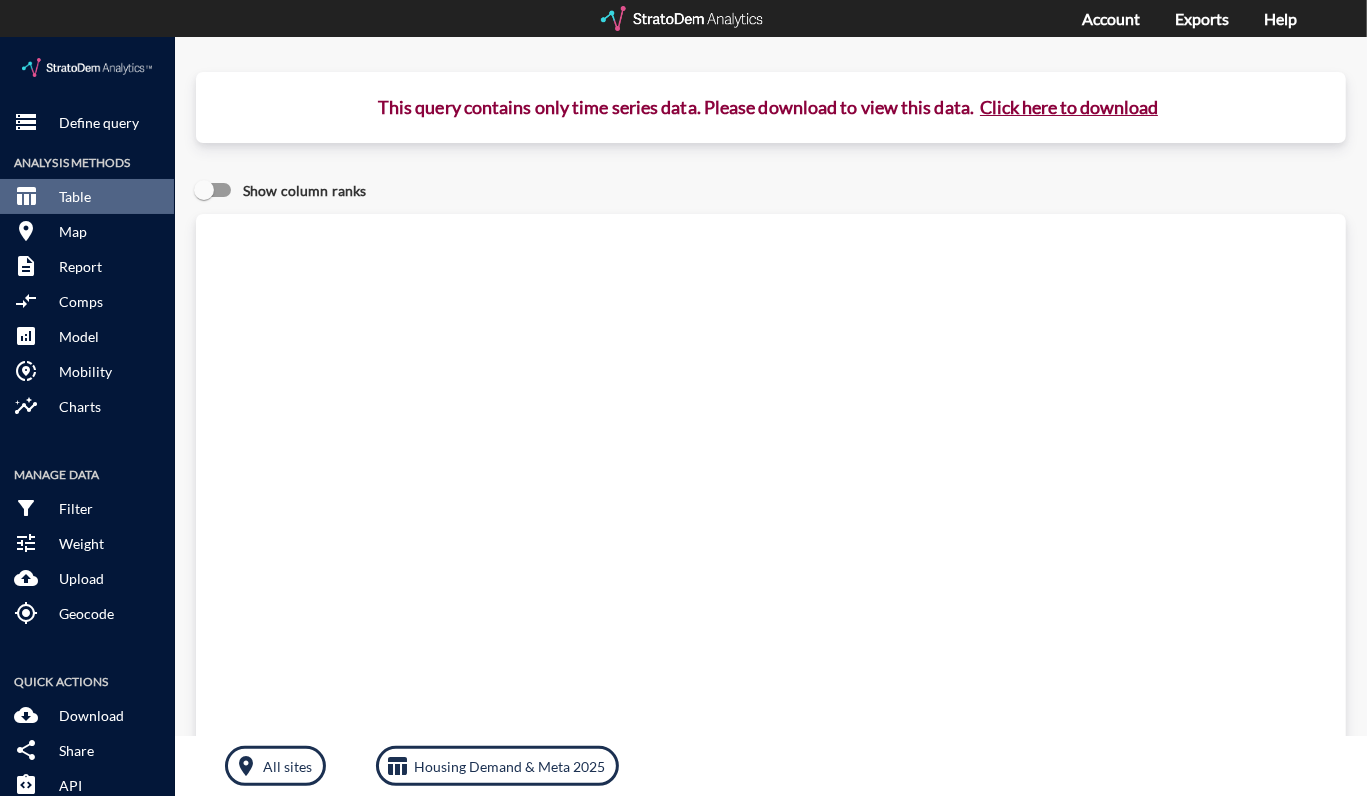 click on "Click here to download" 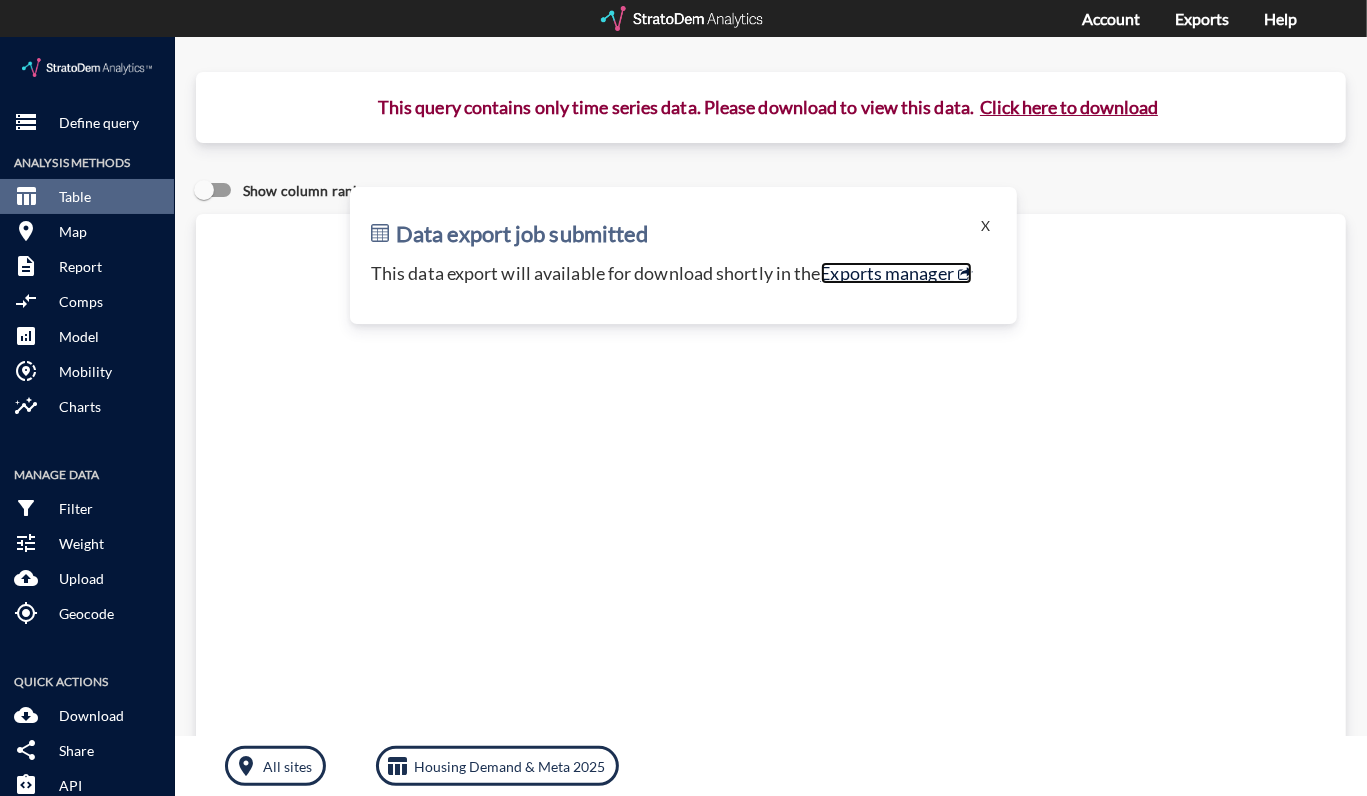 click on "Exports manager" 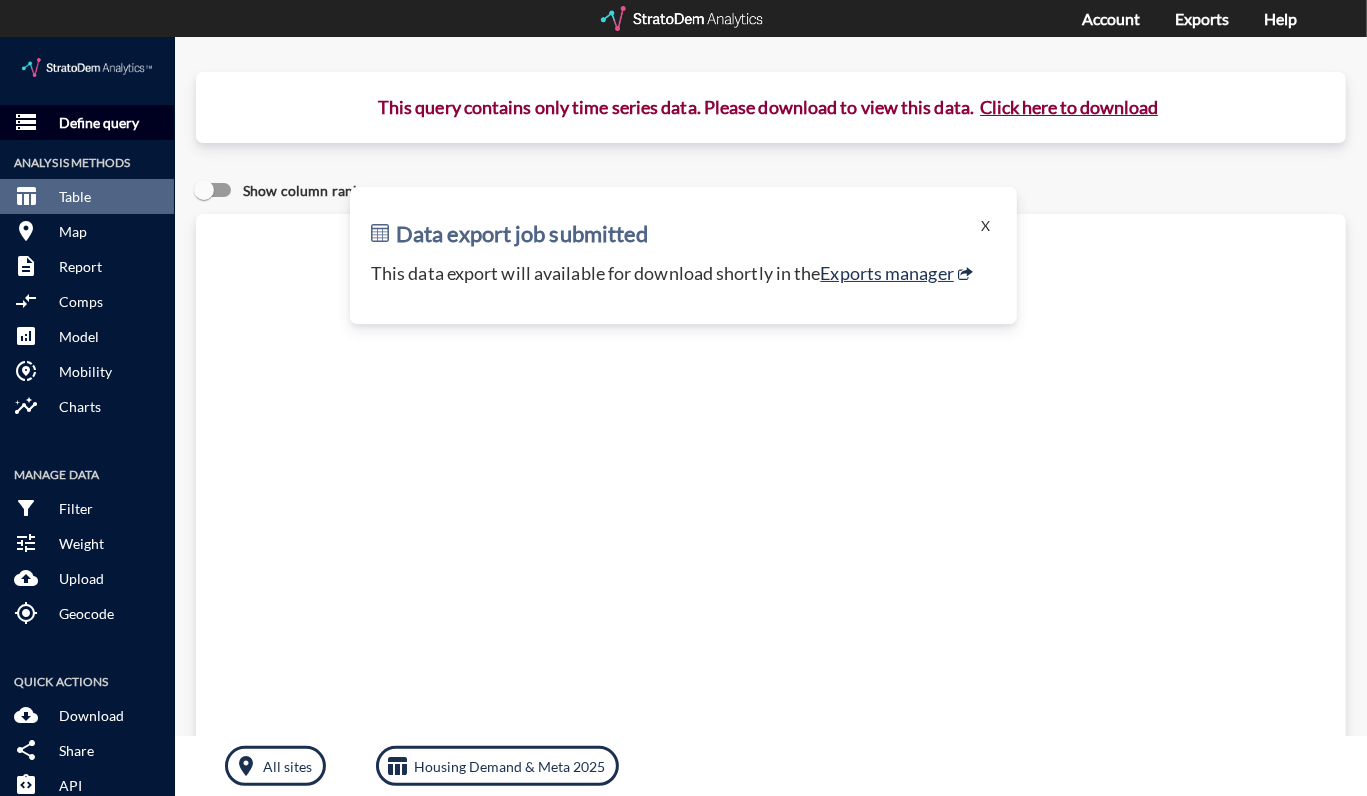 click on "Define query" 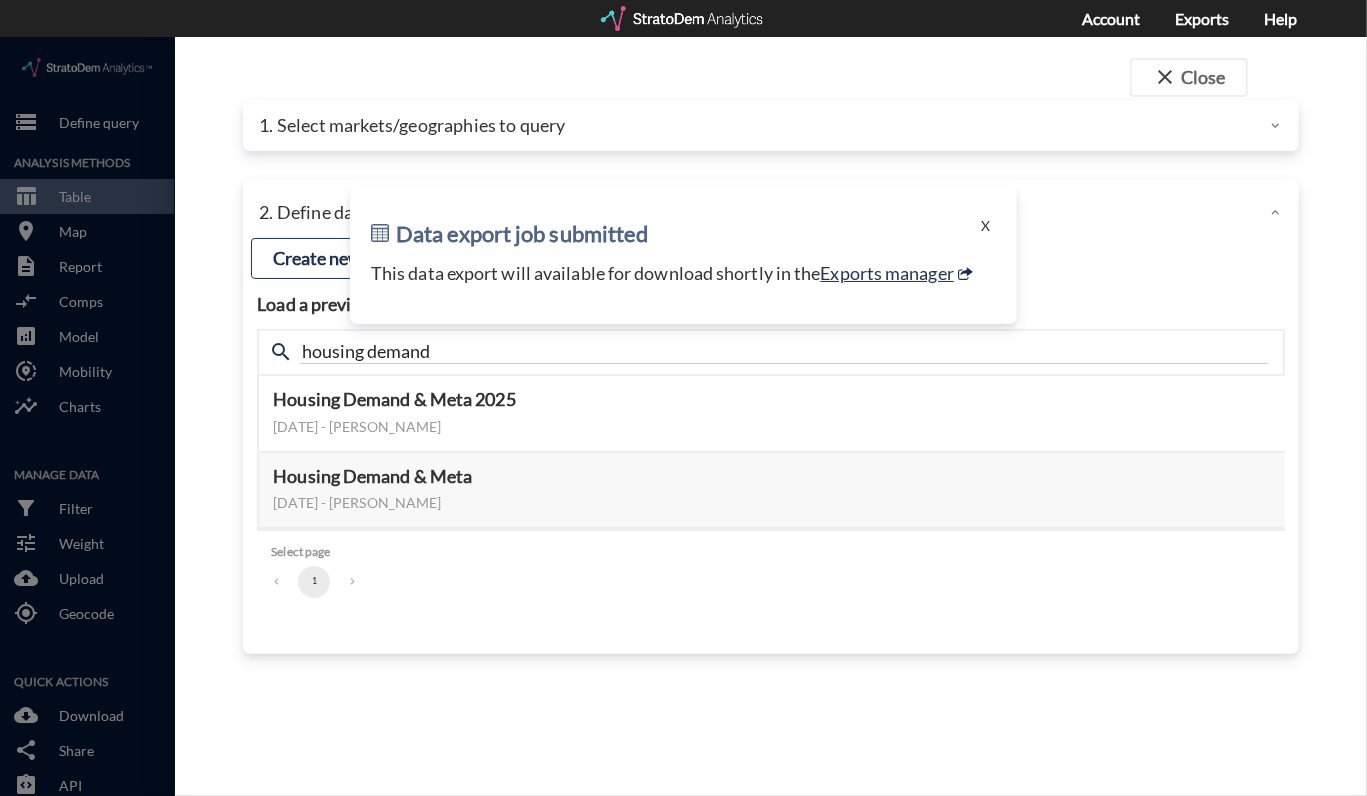 click on "1. Select markets/geographies to query" 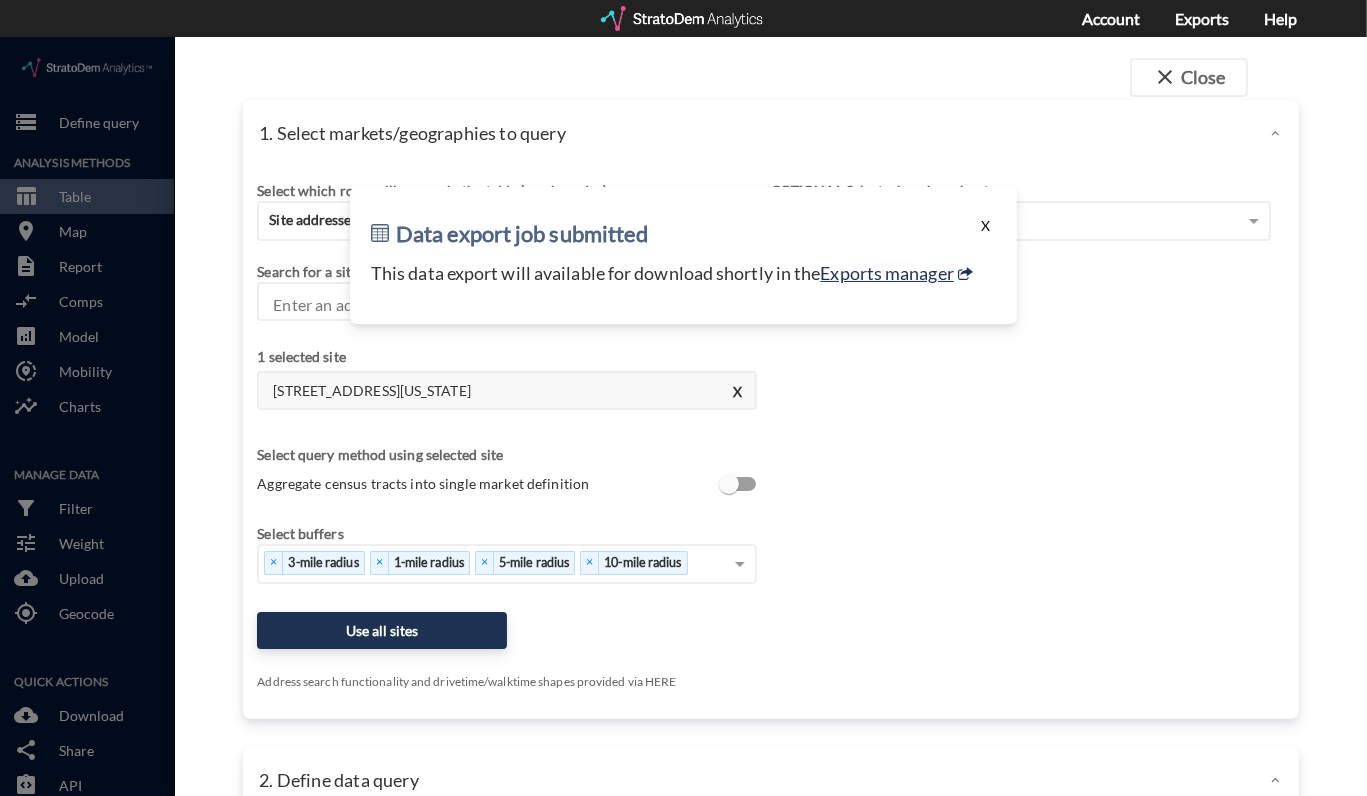 click on "X" 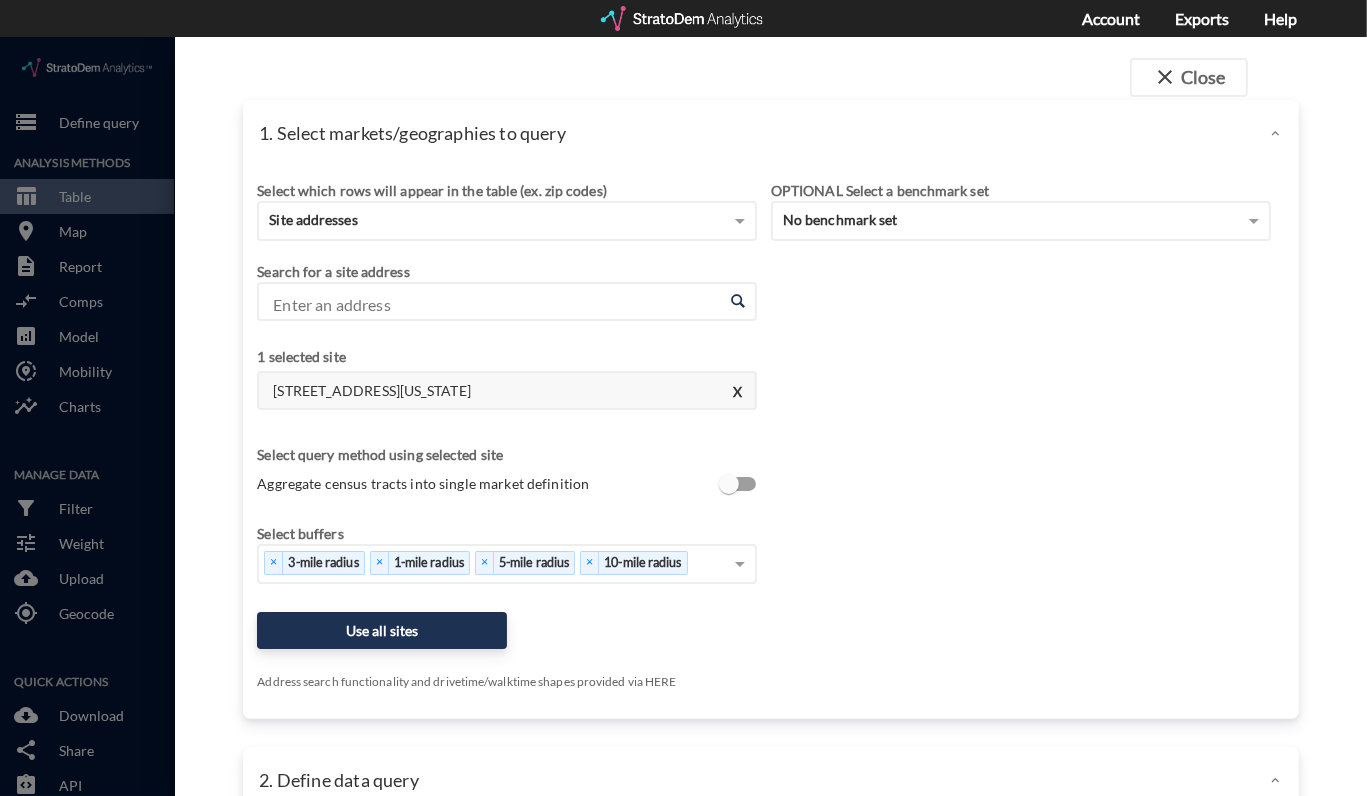 drag, startPoint x: 486, startPoint y: 349, endPoint x: 273, endPoint y: 363, distance: 213.4596 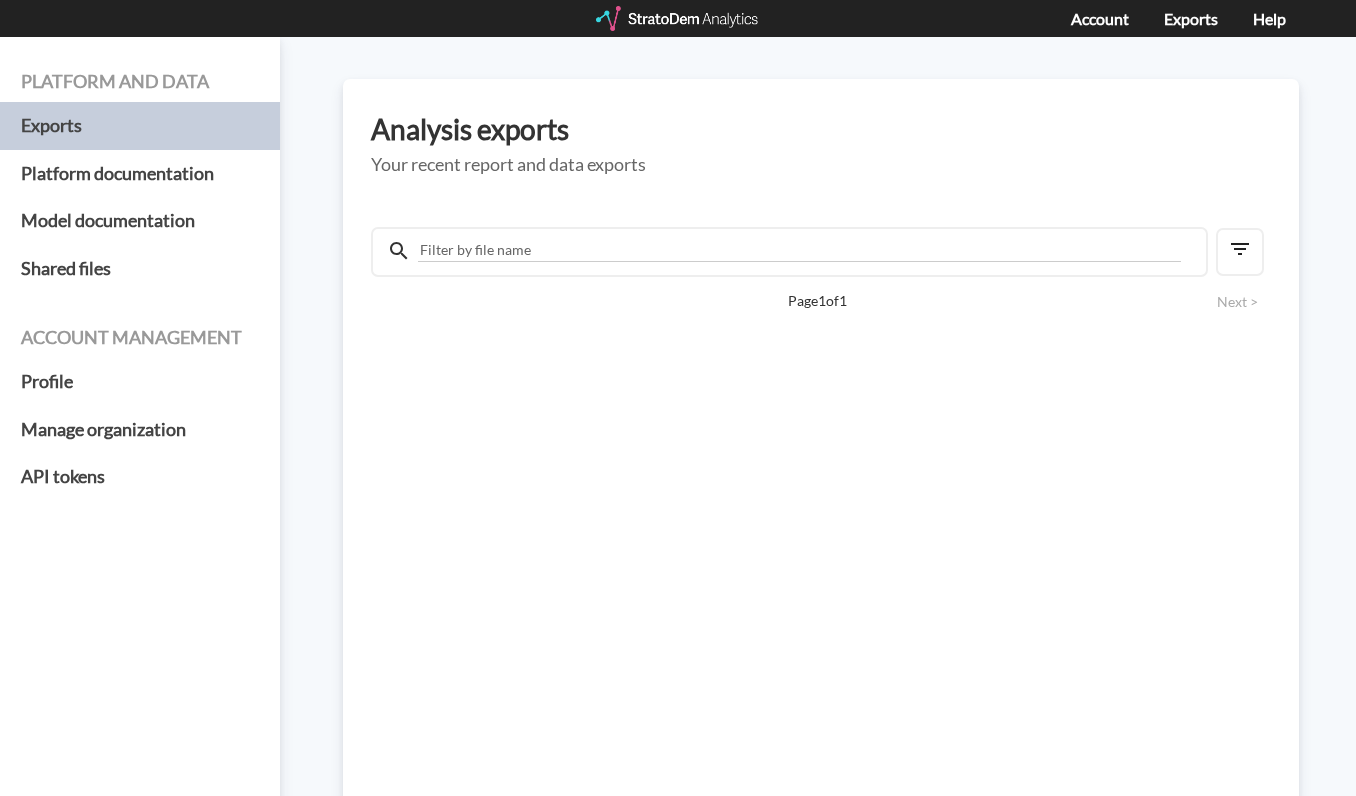 scroll, scrollTop: 0, scrollLeft: 0, axis: both 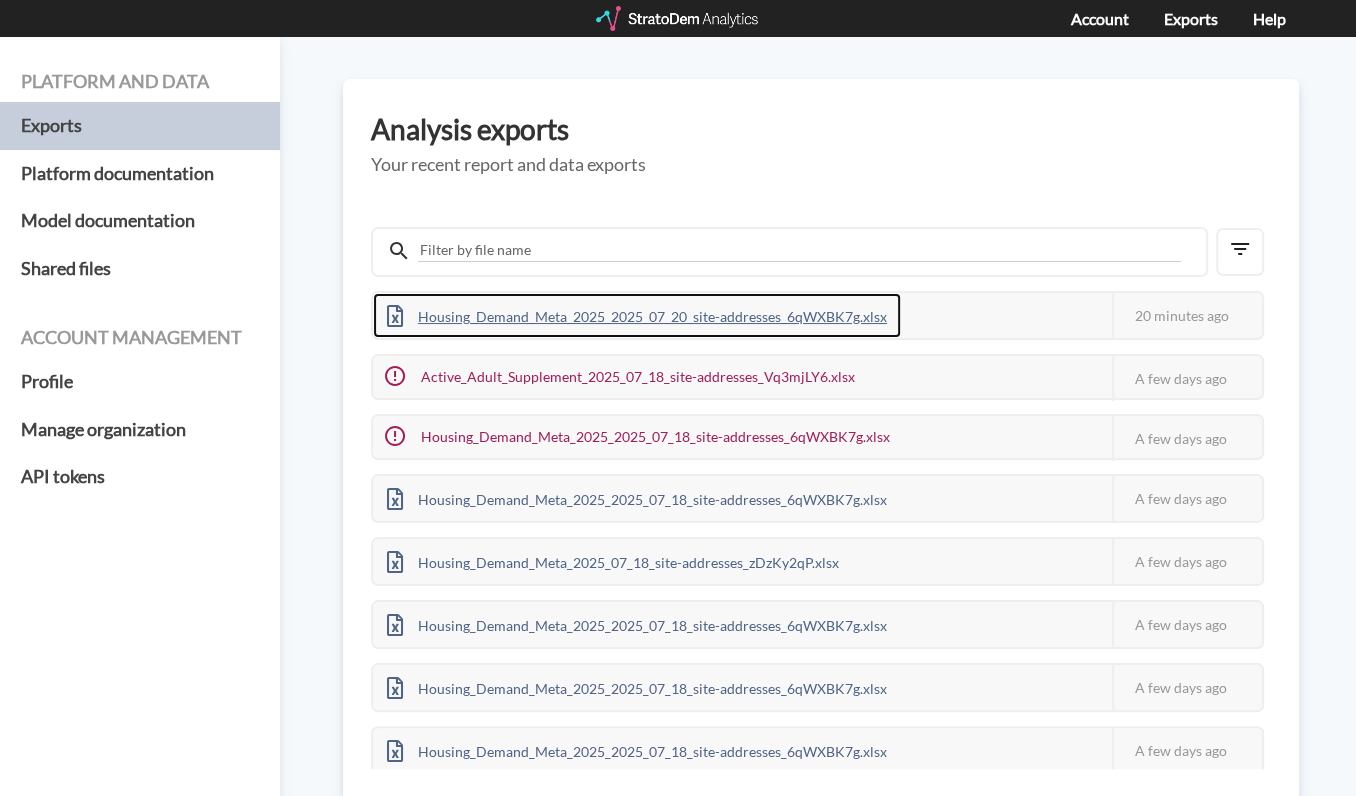 click on "Housing_Demand_Meta_2025_2025_07_20_site-addresses_6qWXBK7g.xlsx" at bounding box center [637, 315] 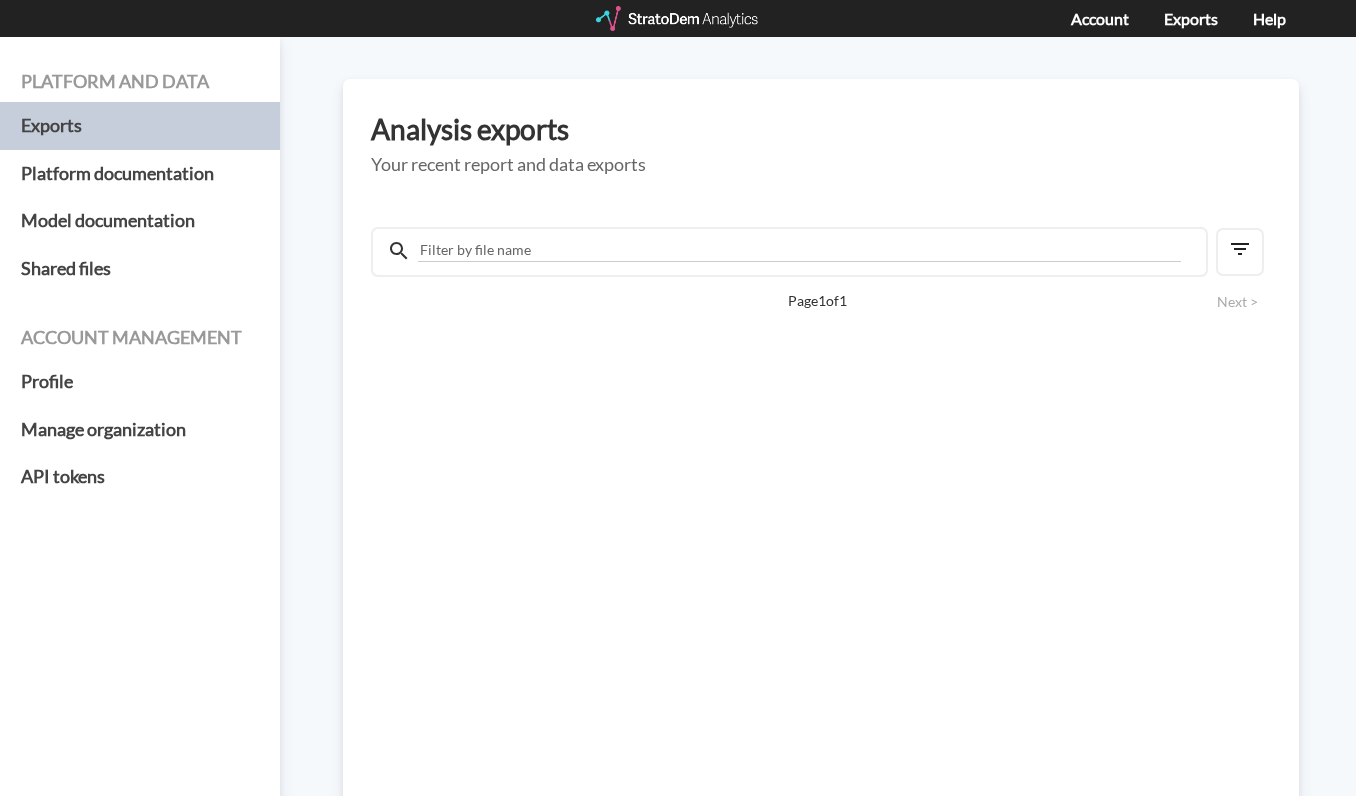 scroll, scrollTop: 0, scrollLeft: 0, axis: both 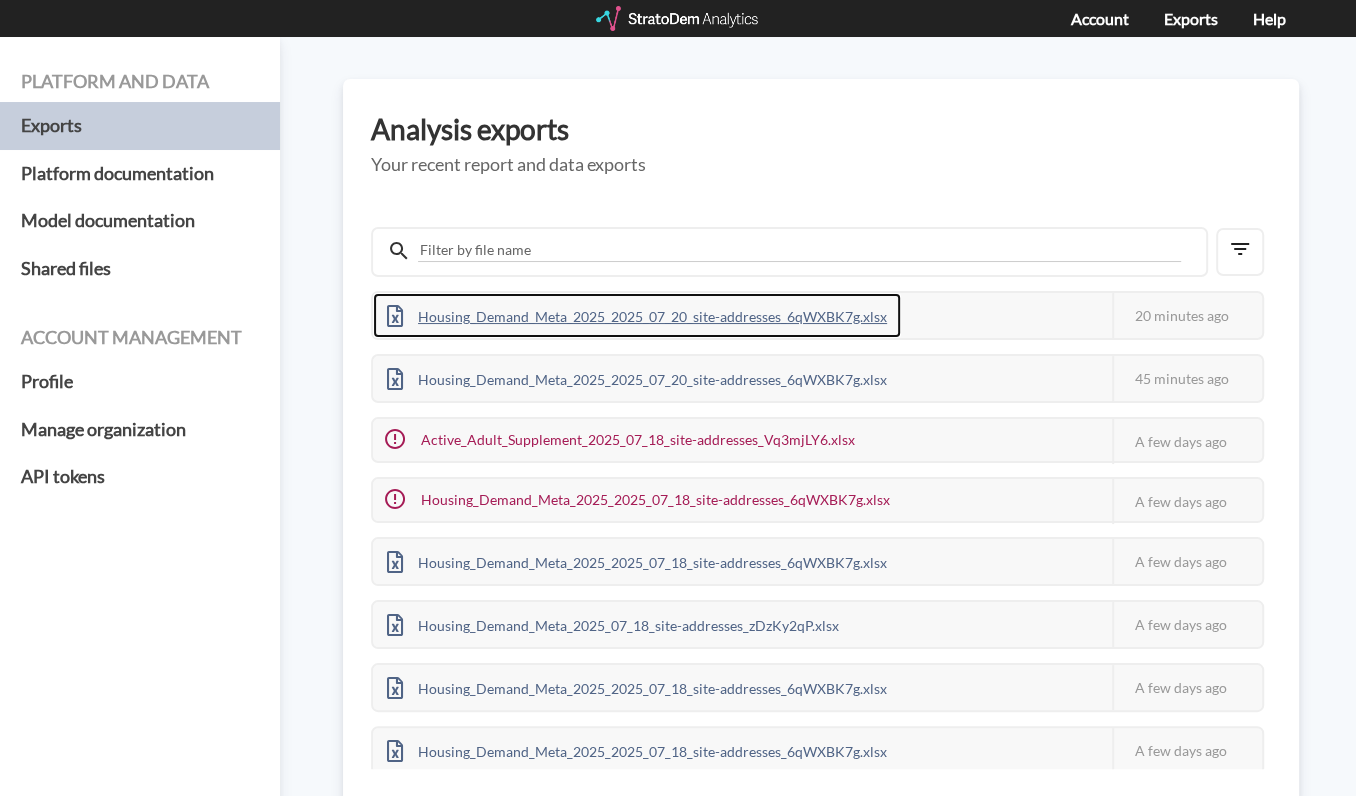 click on "Housing_Demand_Meta_2025_2025_07_20_site-addresses_6qWXBK7g.xlsx" at bounding box center (637, 315) 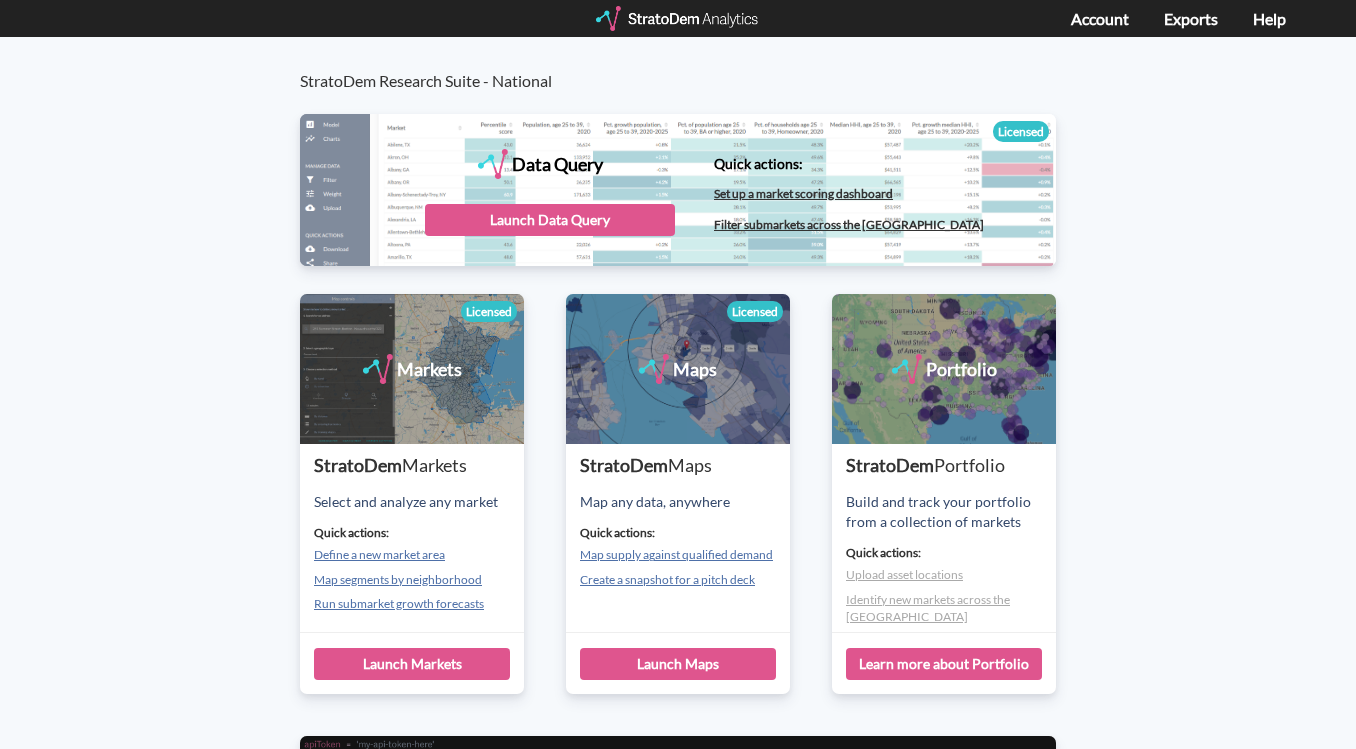 scroll, scrollTop: 0, scrollLeft: 0, axis: both 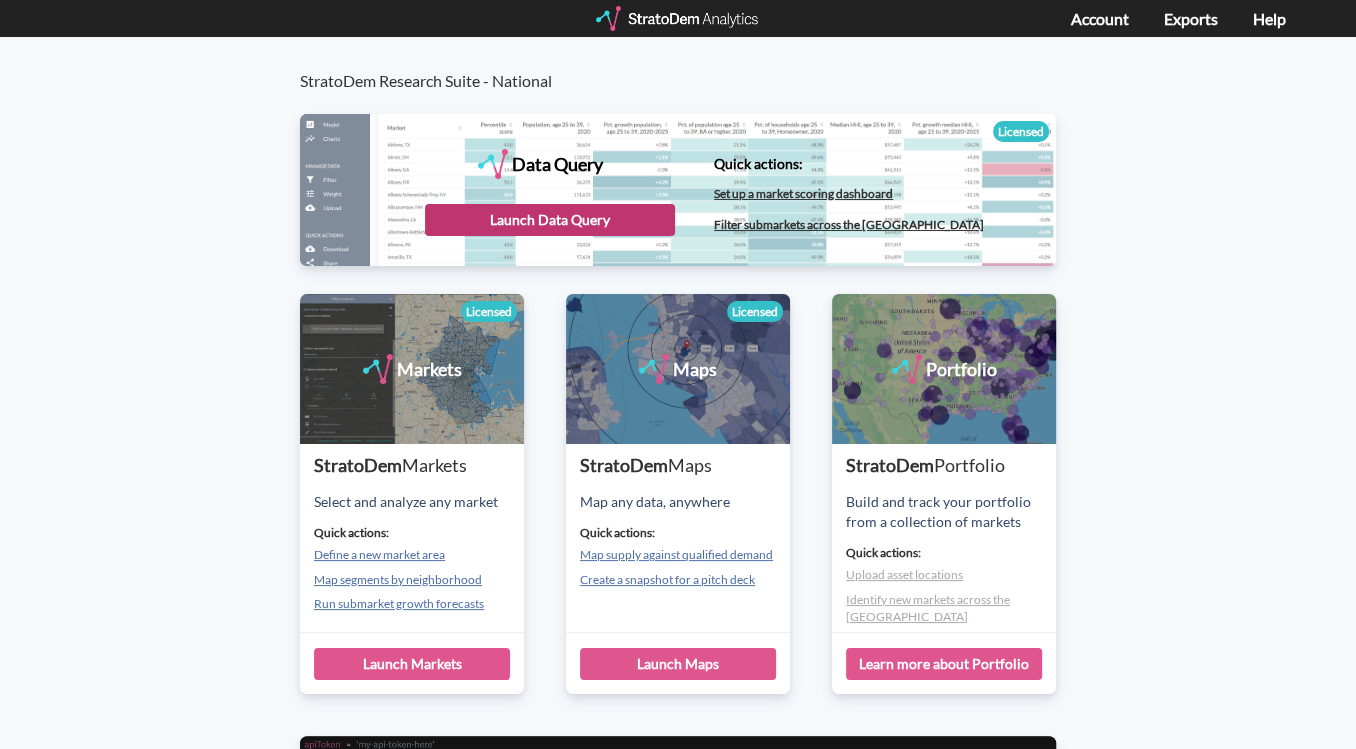 click on "Launch Data Query" at bounding box center (550, 220) 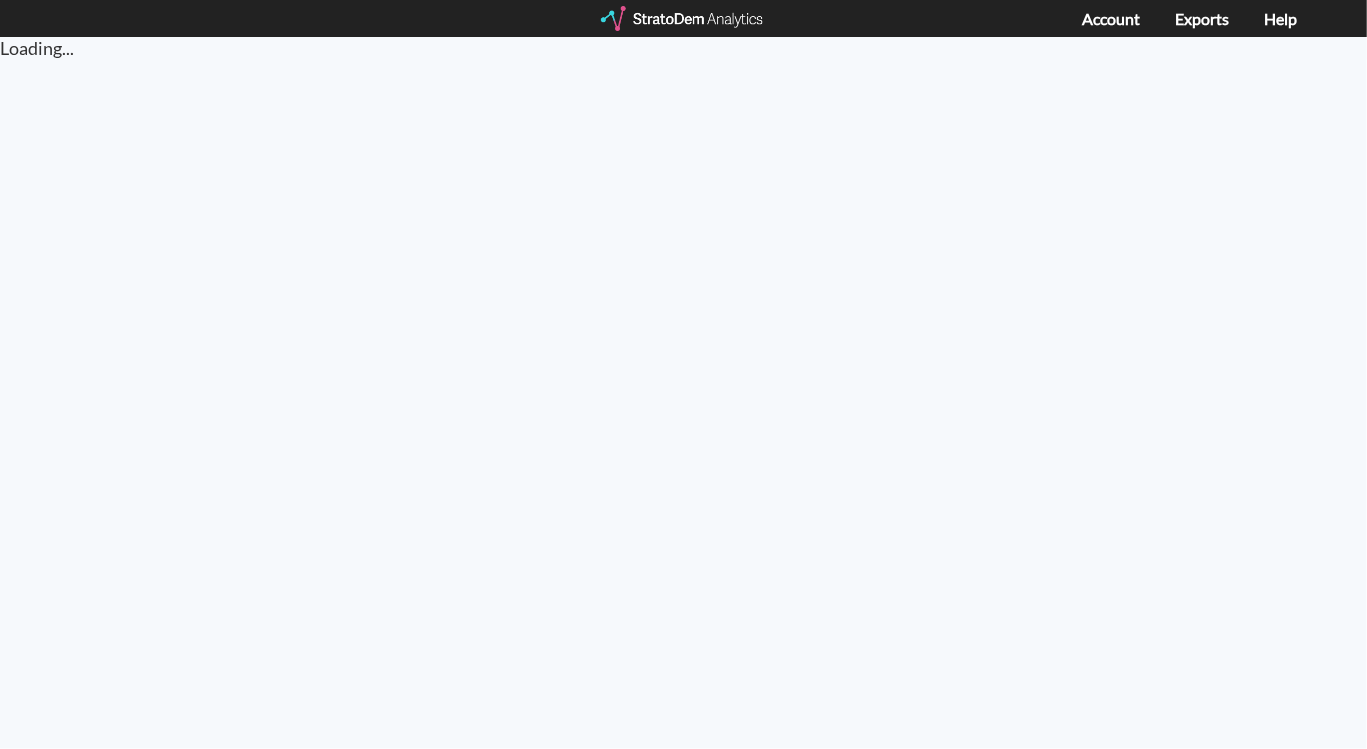 scroll, scrollTop: 0, scrollLeft: 0, axis: both 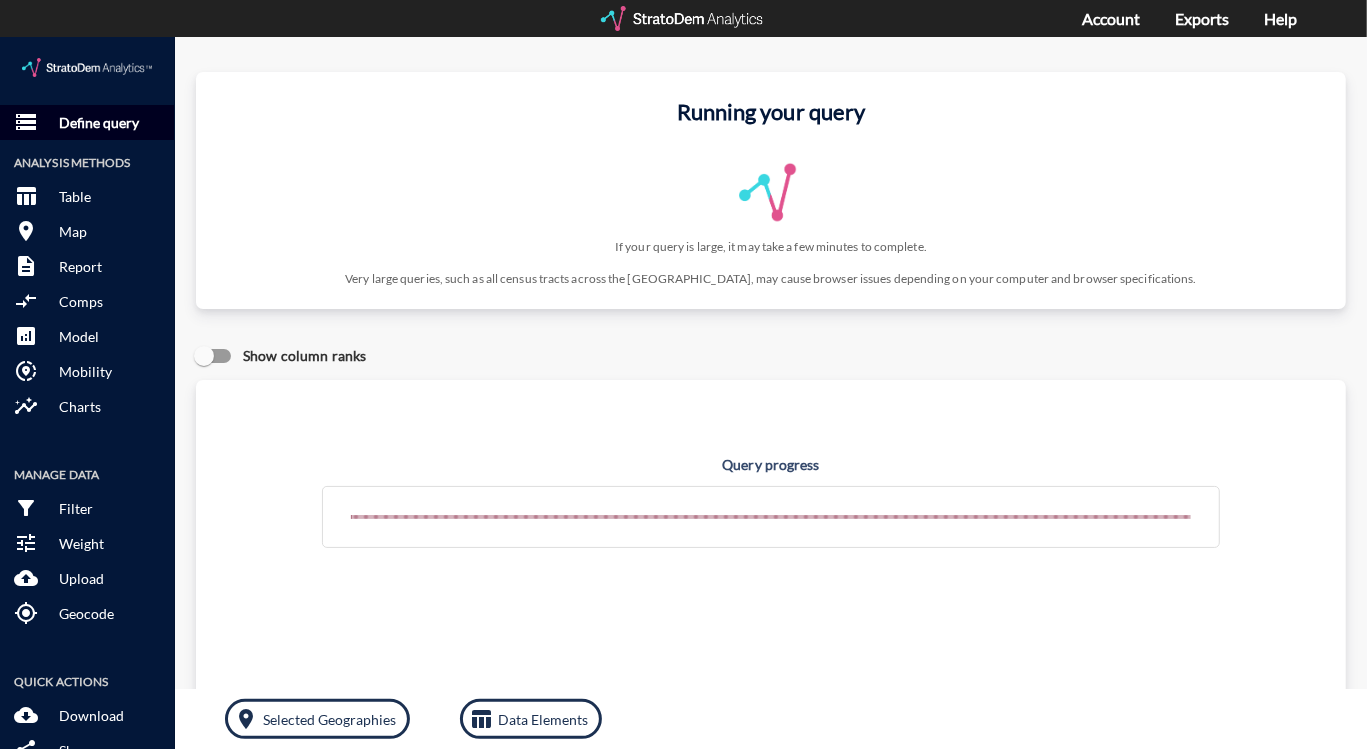 click on "Define query" 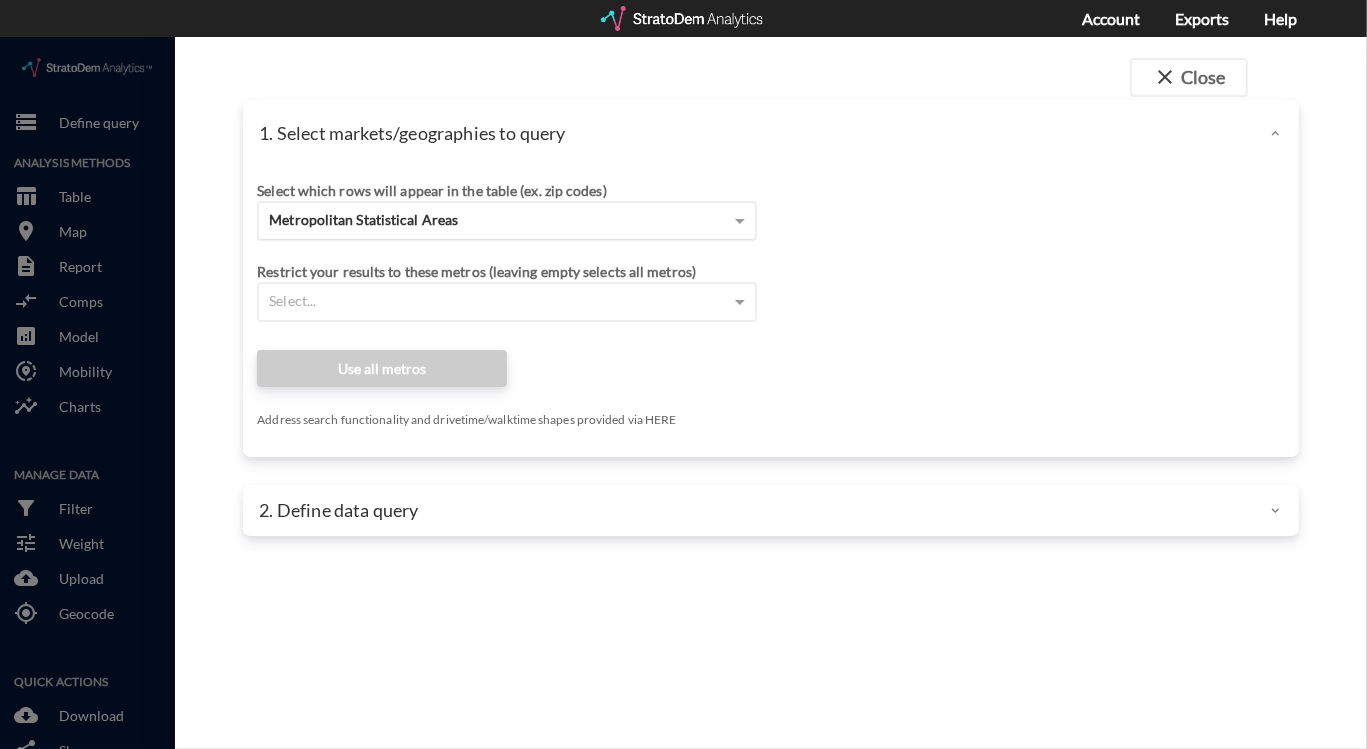 click on "Metropolitan Statistical Areas" 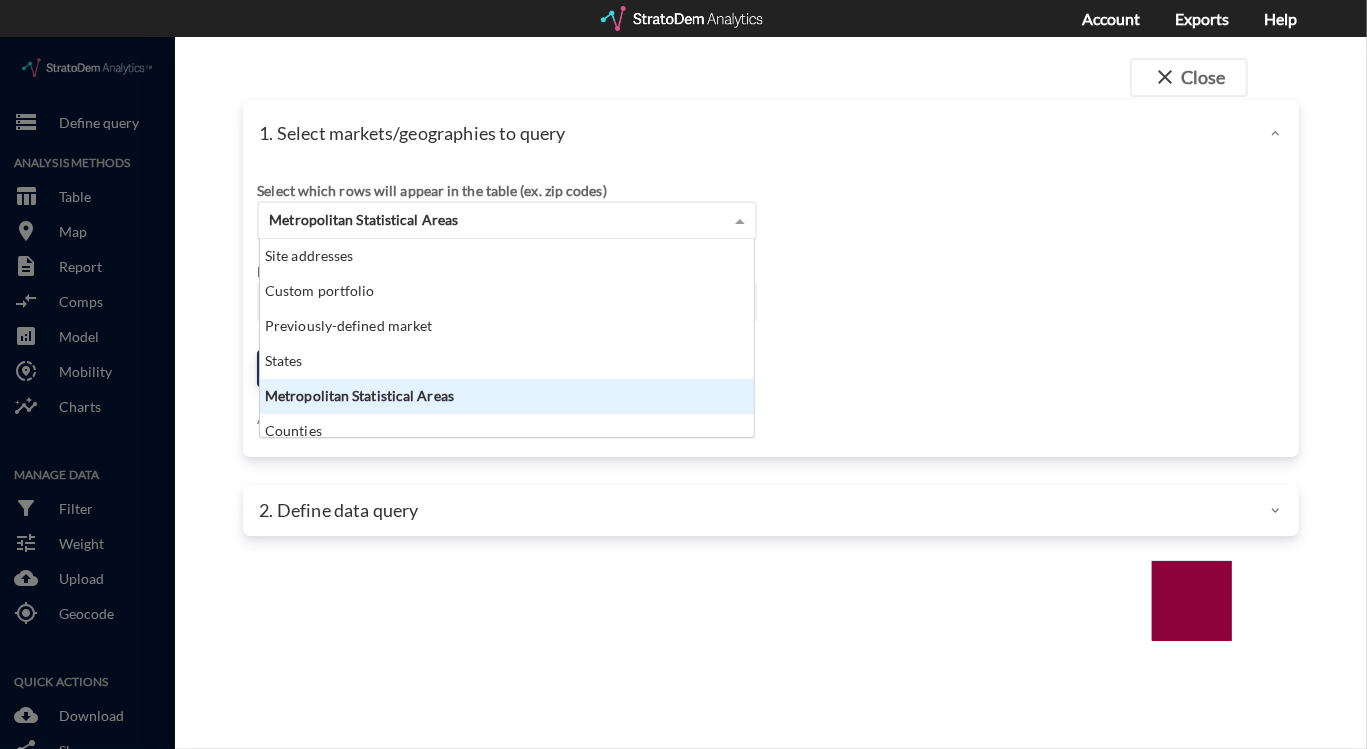 scroll, scrollTop: 14, scrollLeft: 12, axis: both 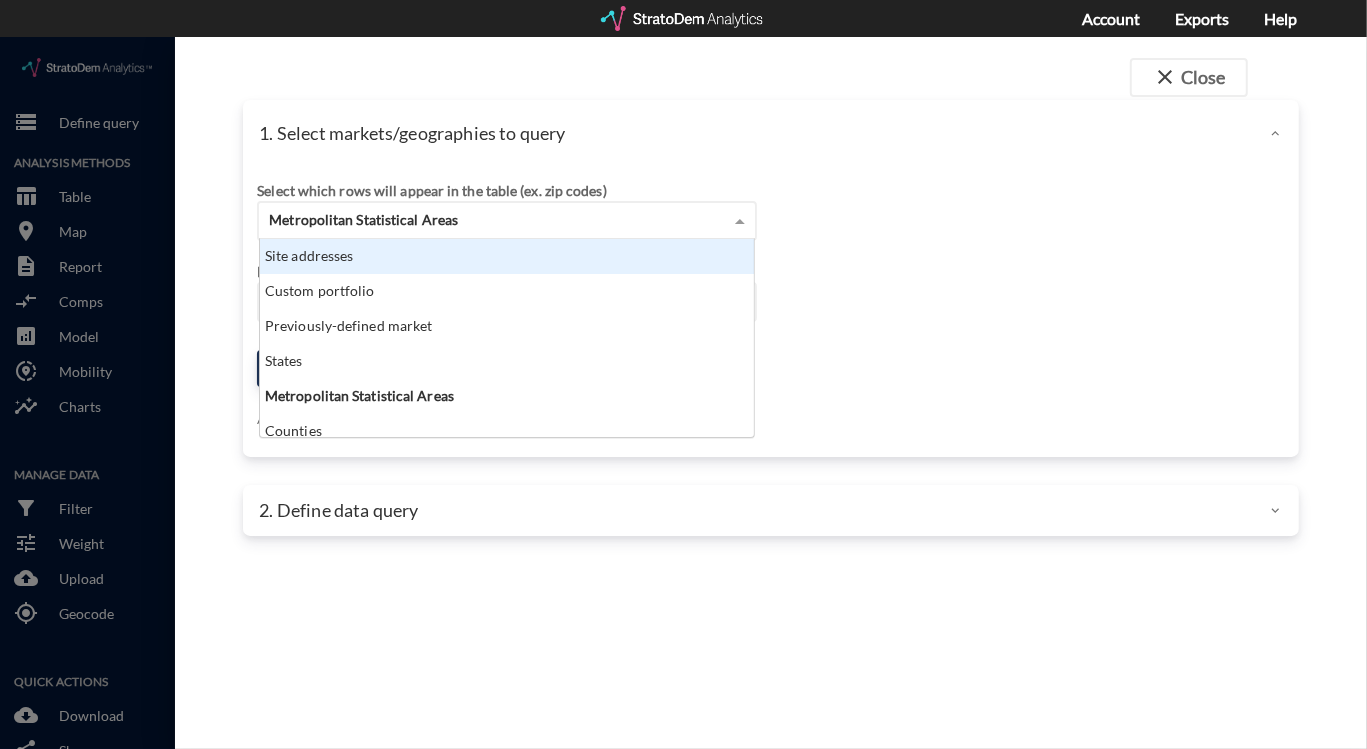 click on "Site addresses" 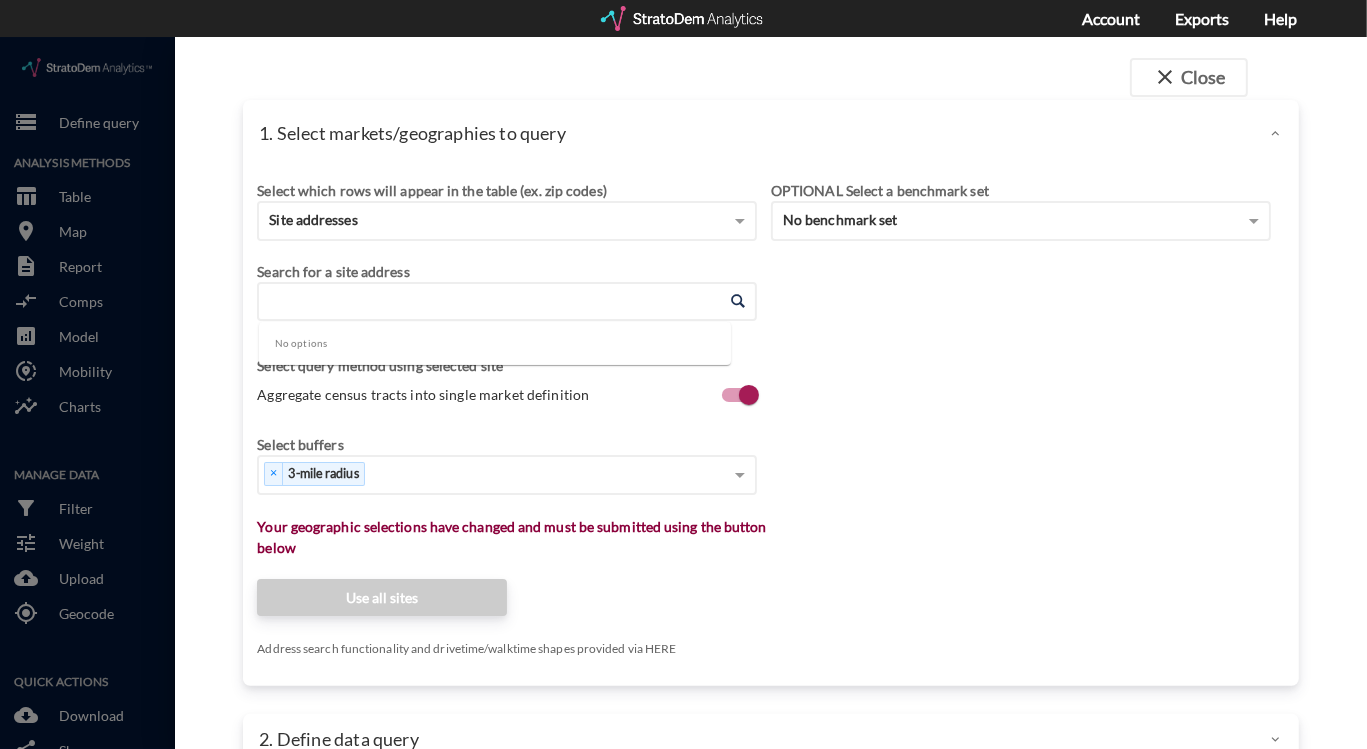 click on "Enter an address" 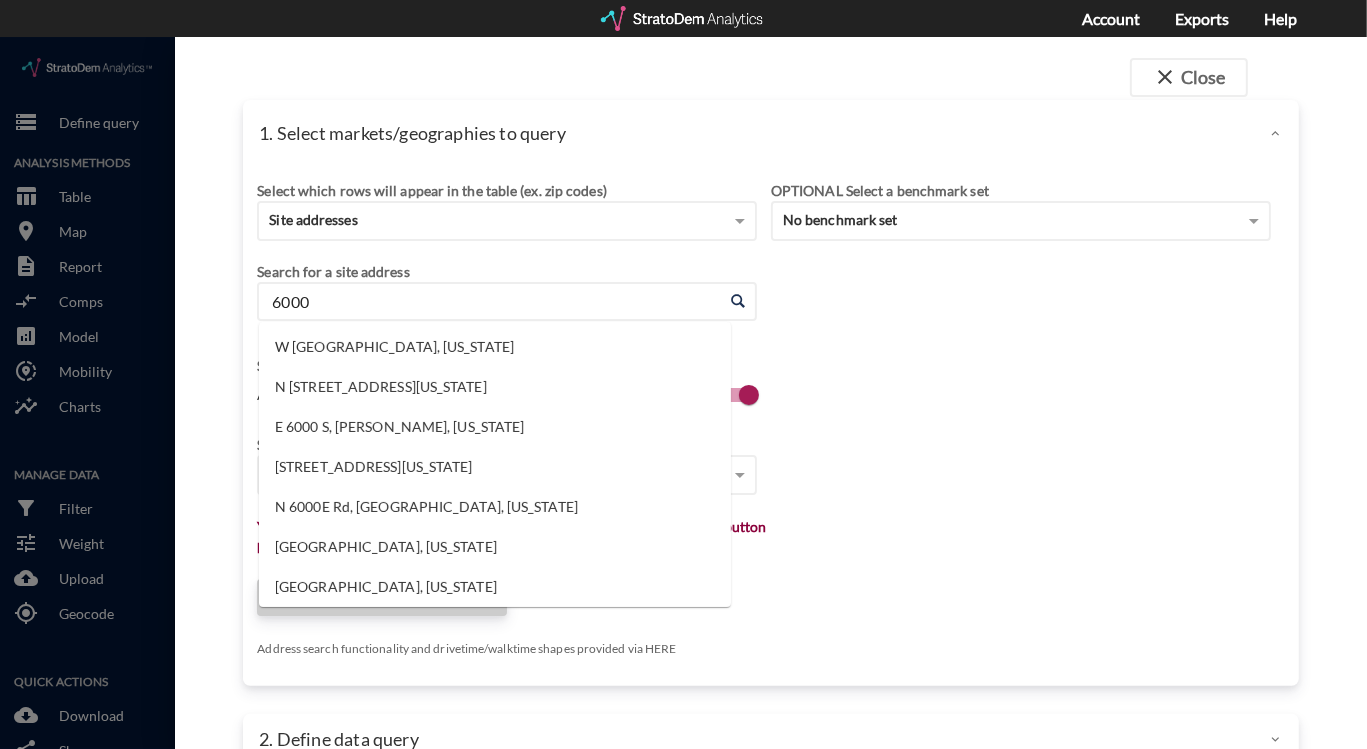 type on "6000" 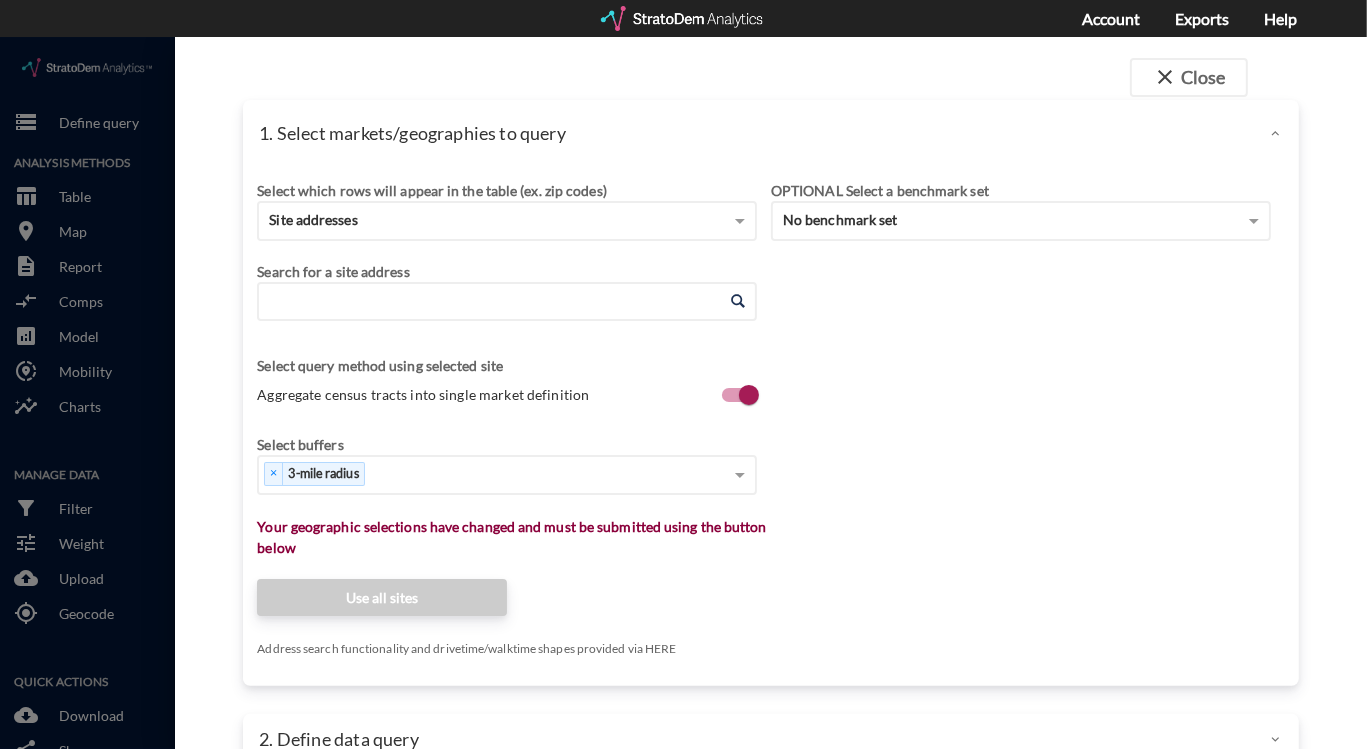 click on "Enter an address" 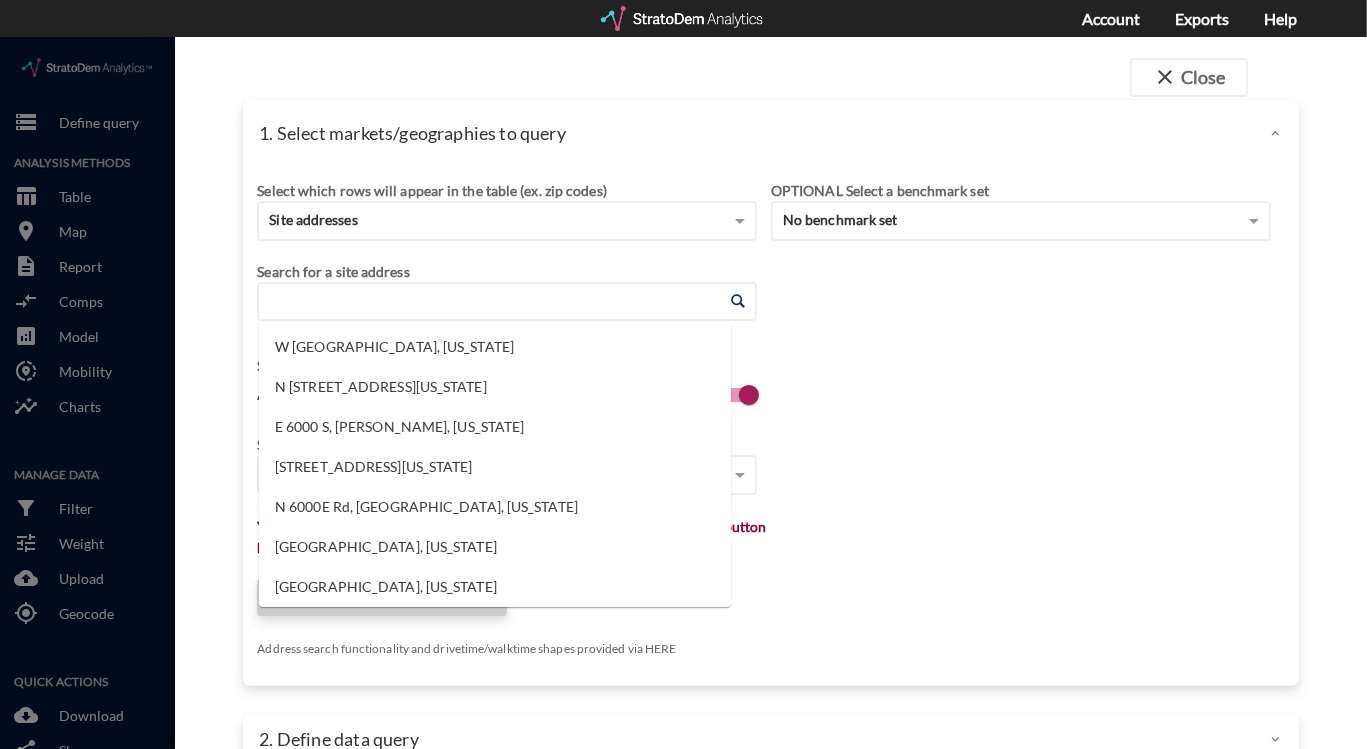 paste on "6000 Martway St. Mission KS 66202" 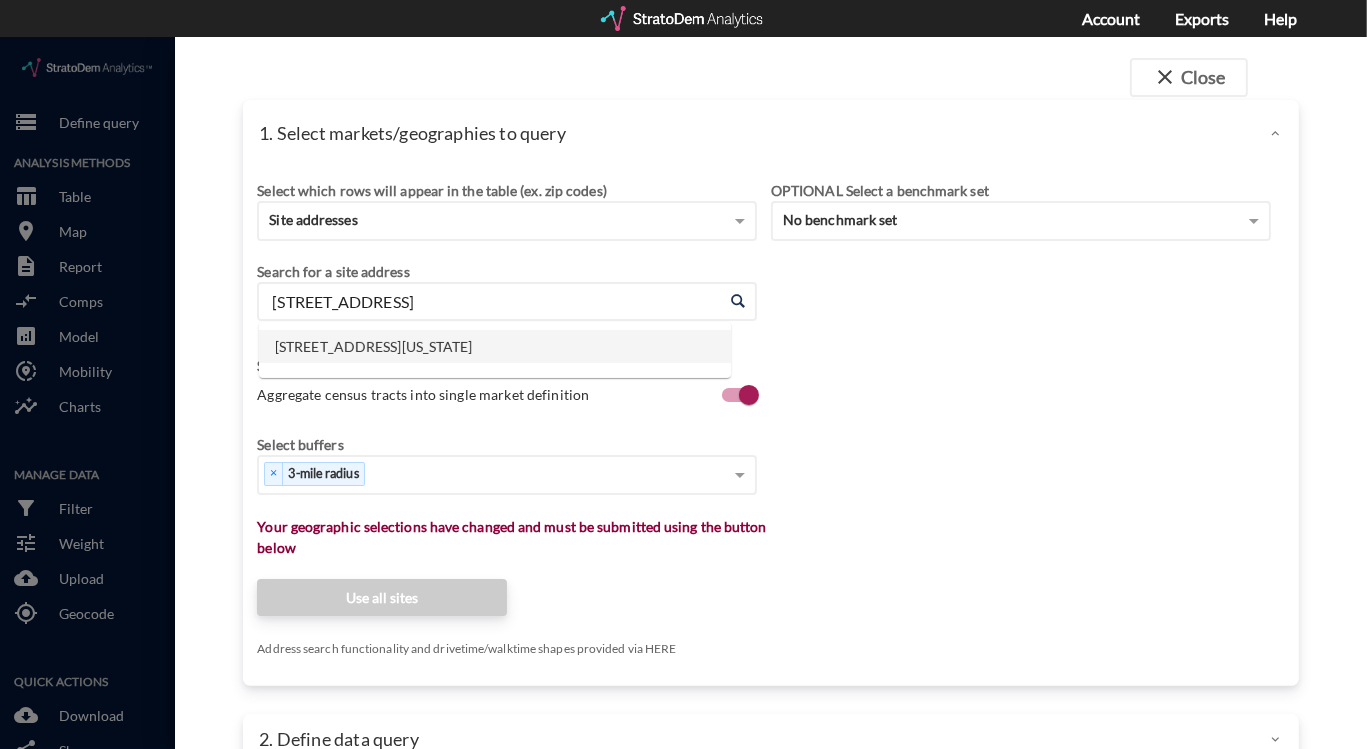 click on "6000 Martway St, Mission, Kansas" 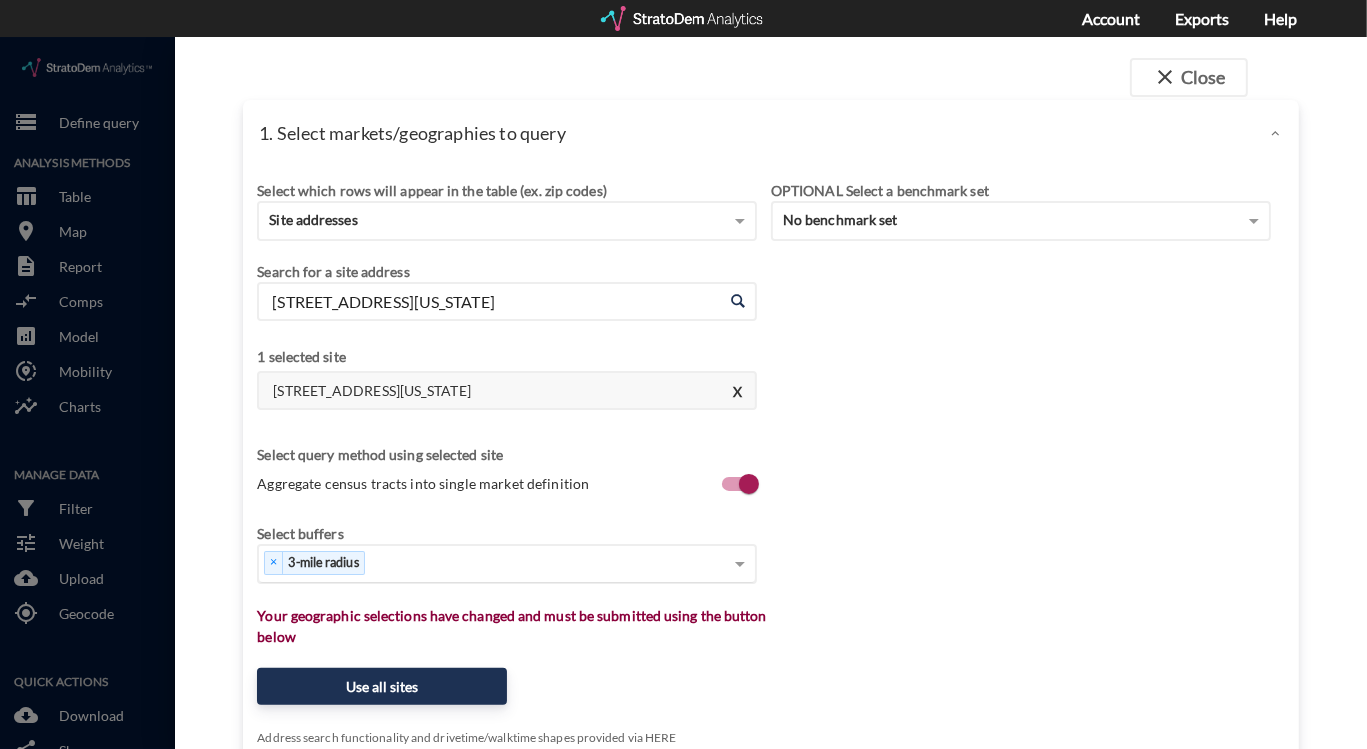 type on "6000 Martway St, Mission, Kansas" 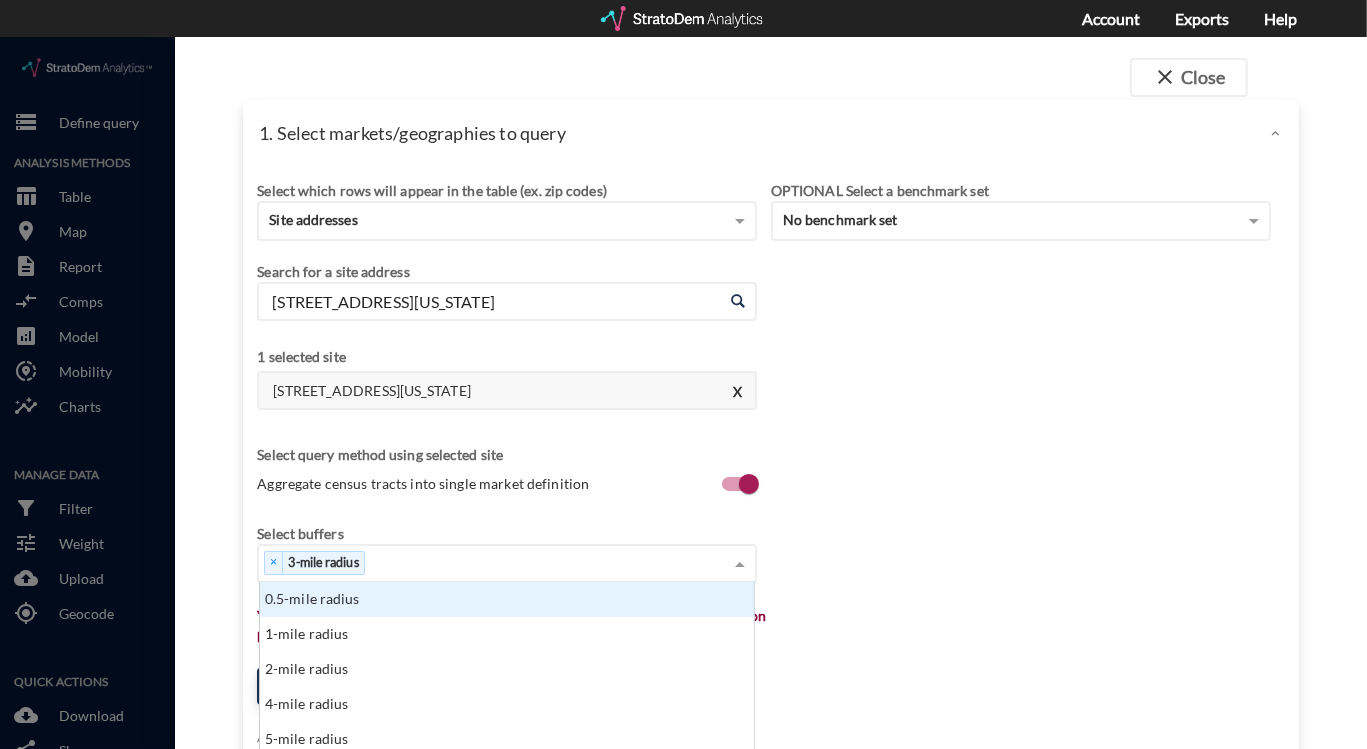 scroll, scrollTop: 14, scrollLeft: 12, axis: both 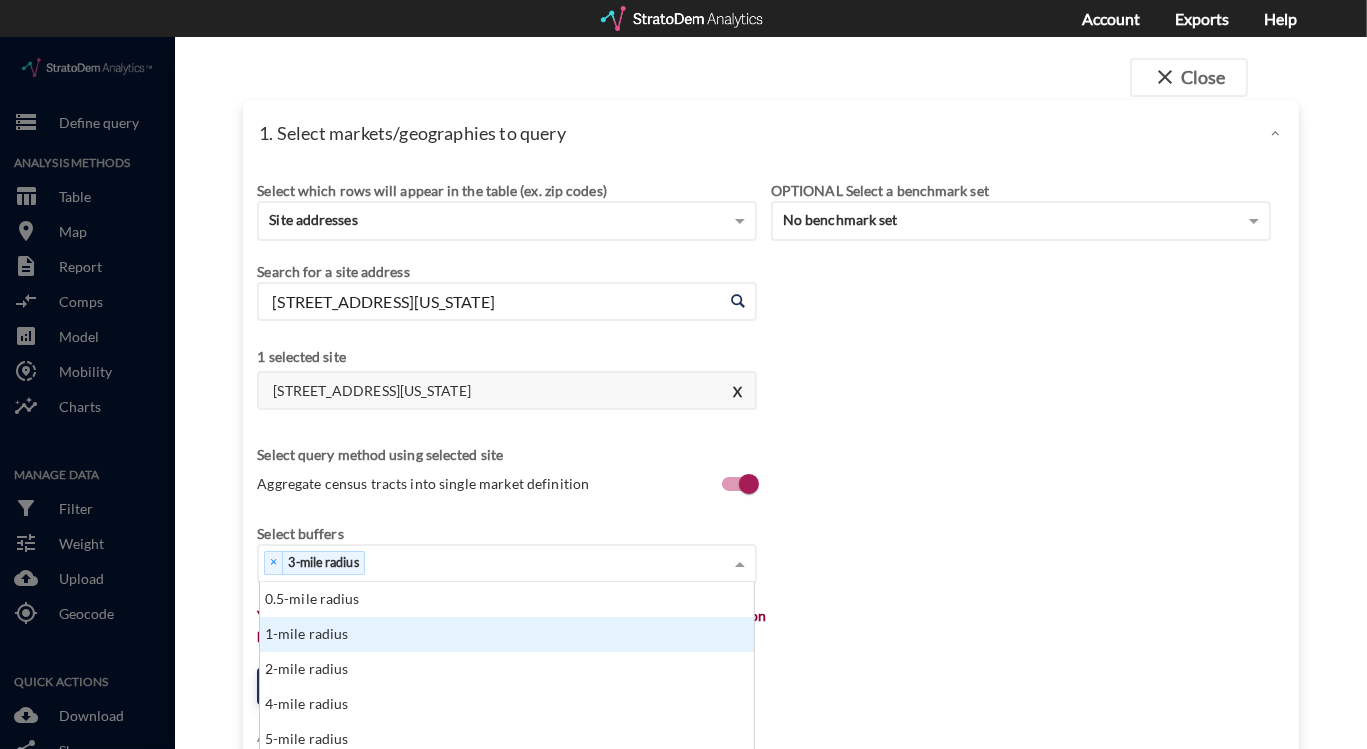 click on "1-mile radius" 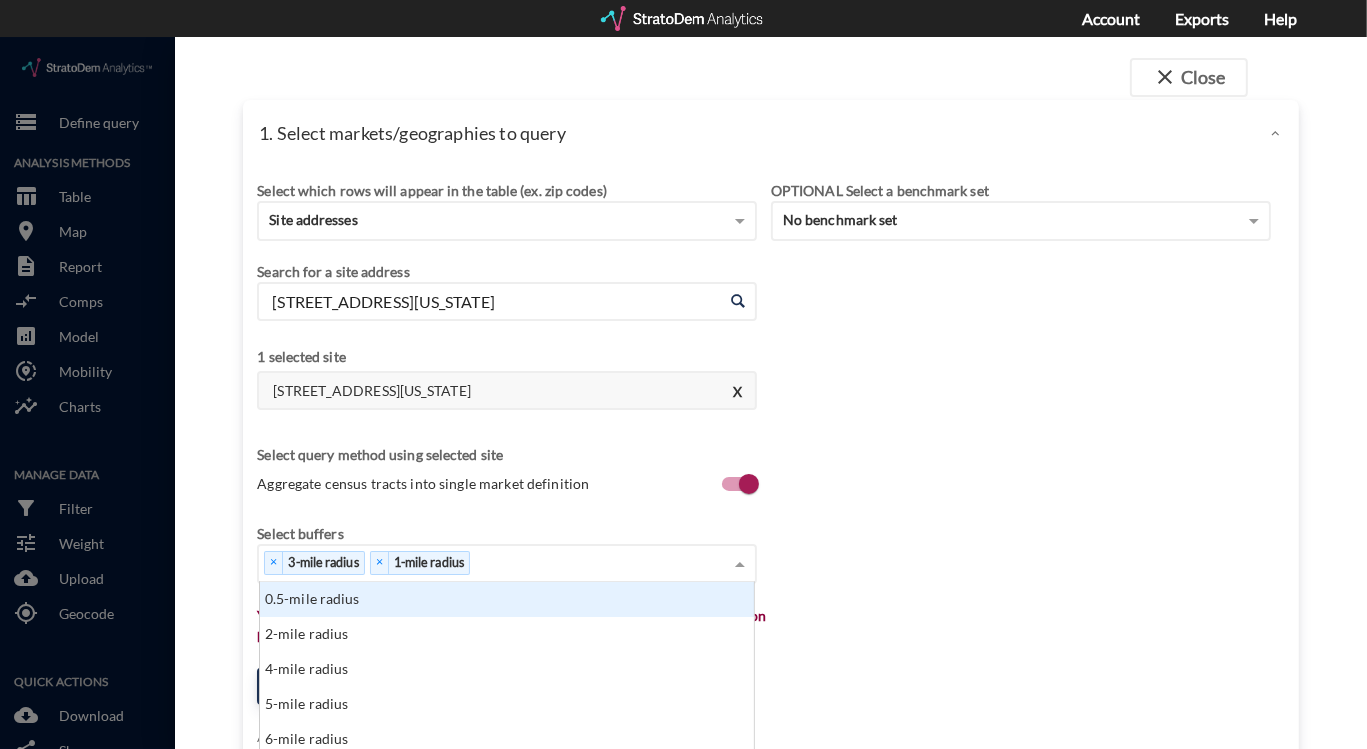 scroll, scrollTop: 121, scrollLeft: 0, axis: vertical 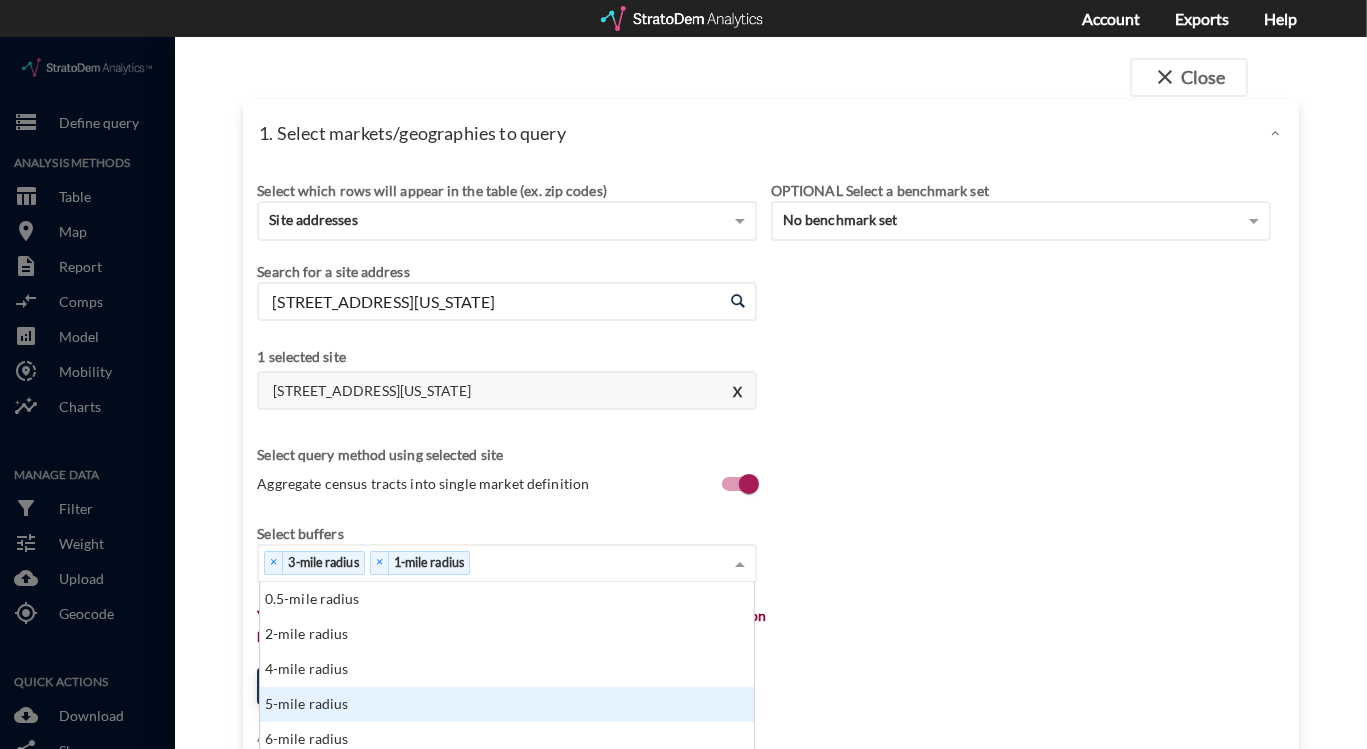 click on "5-mile radius" 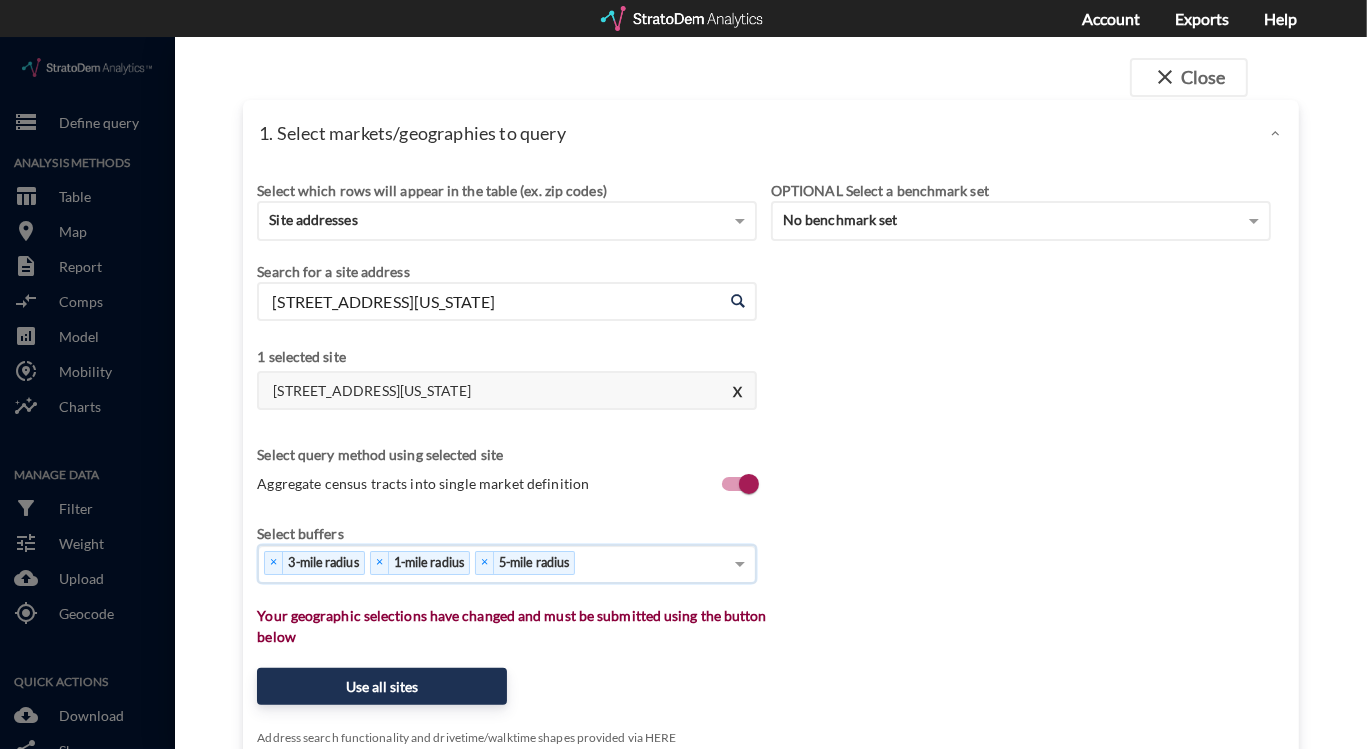 scroll, scrollTop: 272, scrollLeft: 0, axis: vertical 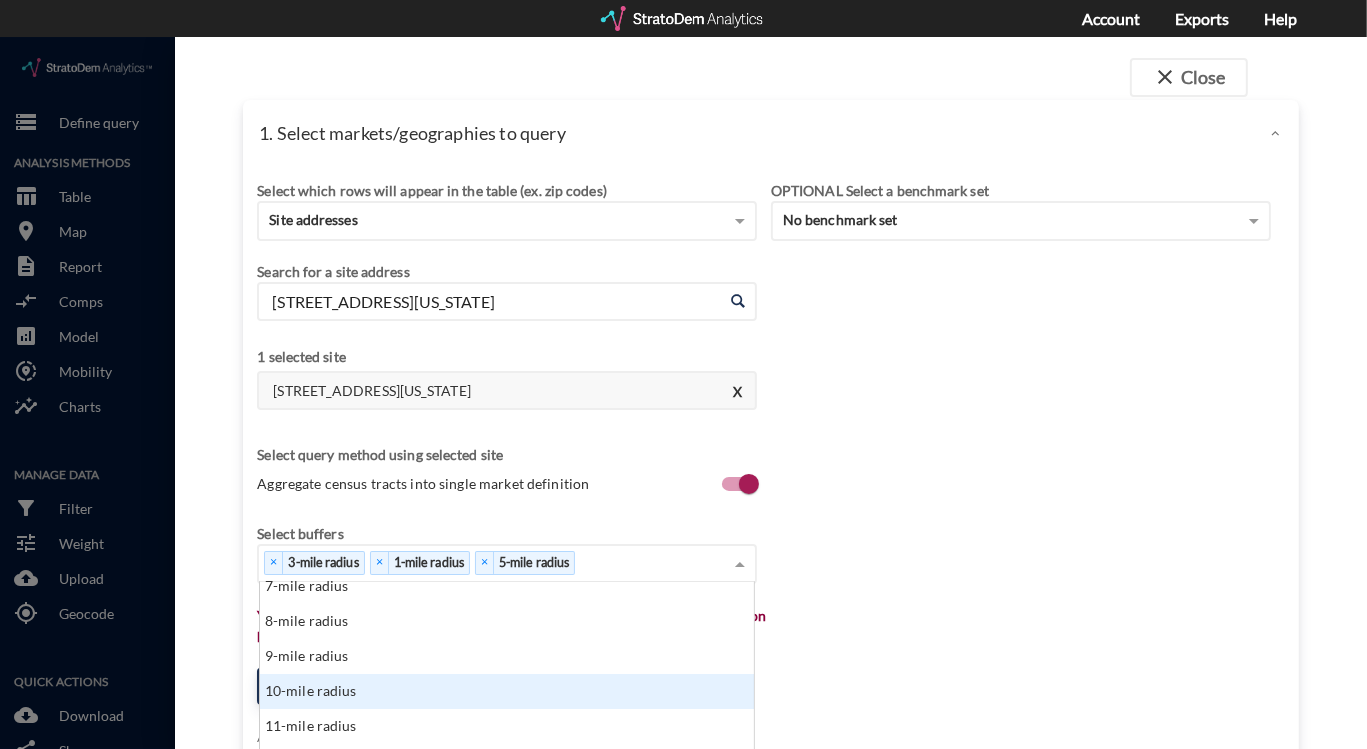 click on "10-mile radius" 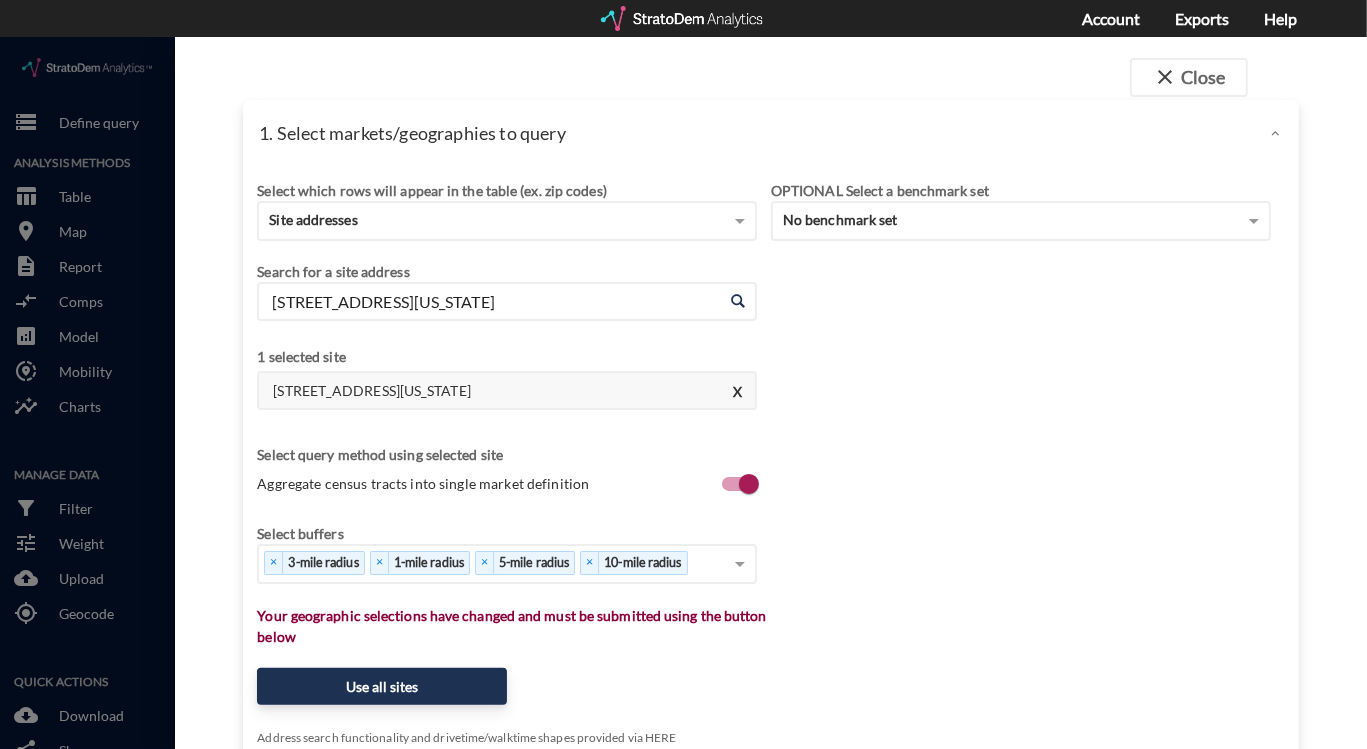 click on "Select which rows will appear in the table (ex. zip codes) Site addresses Select a portfolio Select a market Search for a site address Enter an address 6000 Martway St, Mission, Kansas Enter an address 1 selected site 6000 Martway St, Mission, Kansas X Select query method using selected site Aggregate census tracts into single market definition Select buffers × 3-mile radius   × 1-mile radius   × 5-mile radius   × 10-mile radius   Select... Restrict your results to these sites (leaving empty selects all sites) Select... Your geographic selections have changed and must be submitted using the button below Use all sites Address search functionality and drivetime/walktime shapes provided via HERE OPTIONAL Select a benchmark set No benchmark set Select a portfolio" 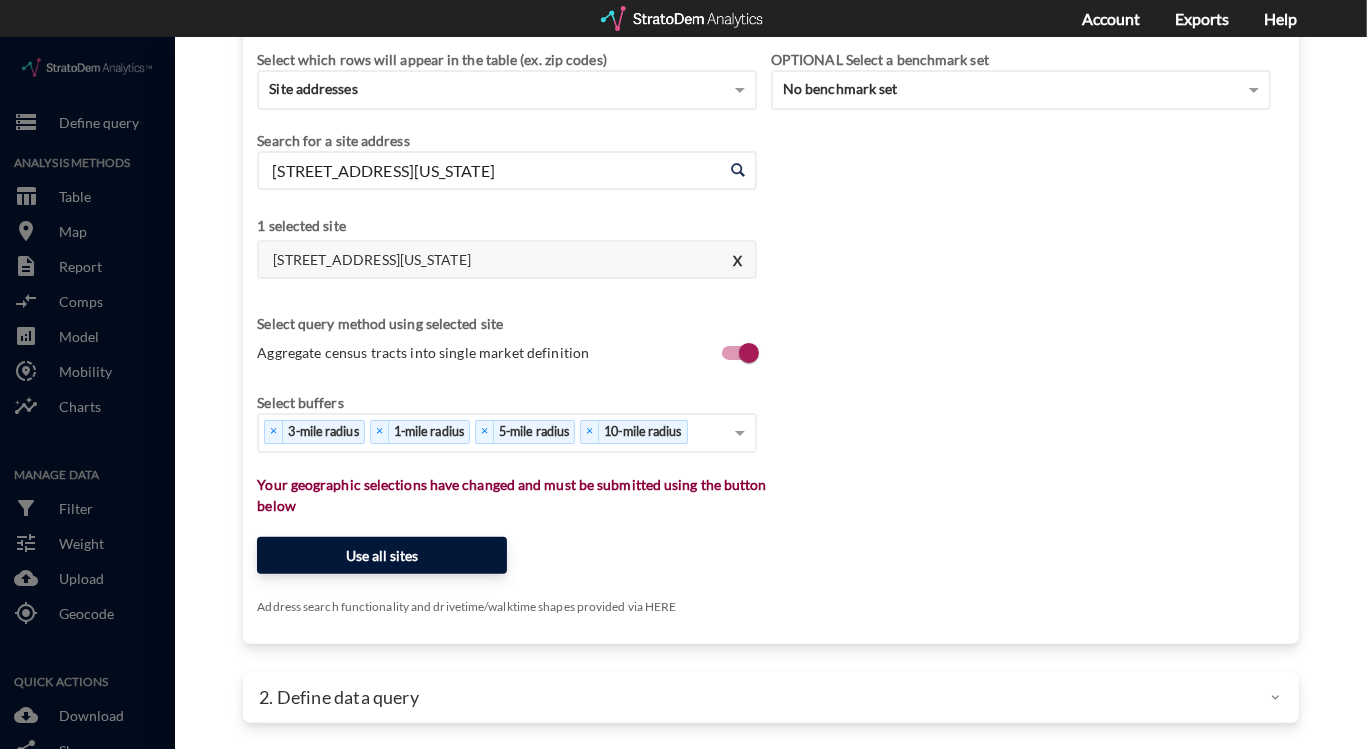 click on "Use all sites" 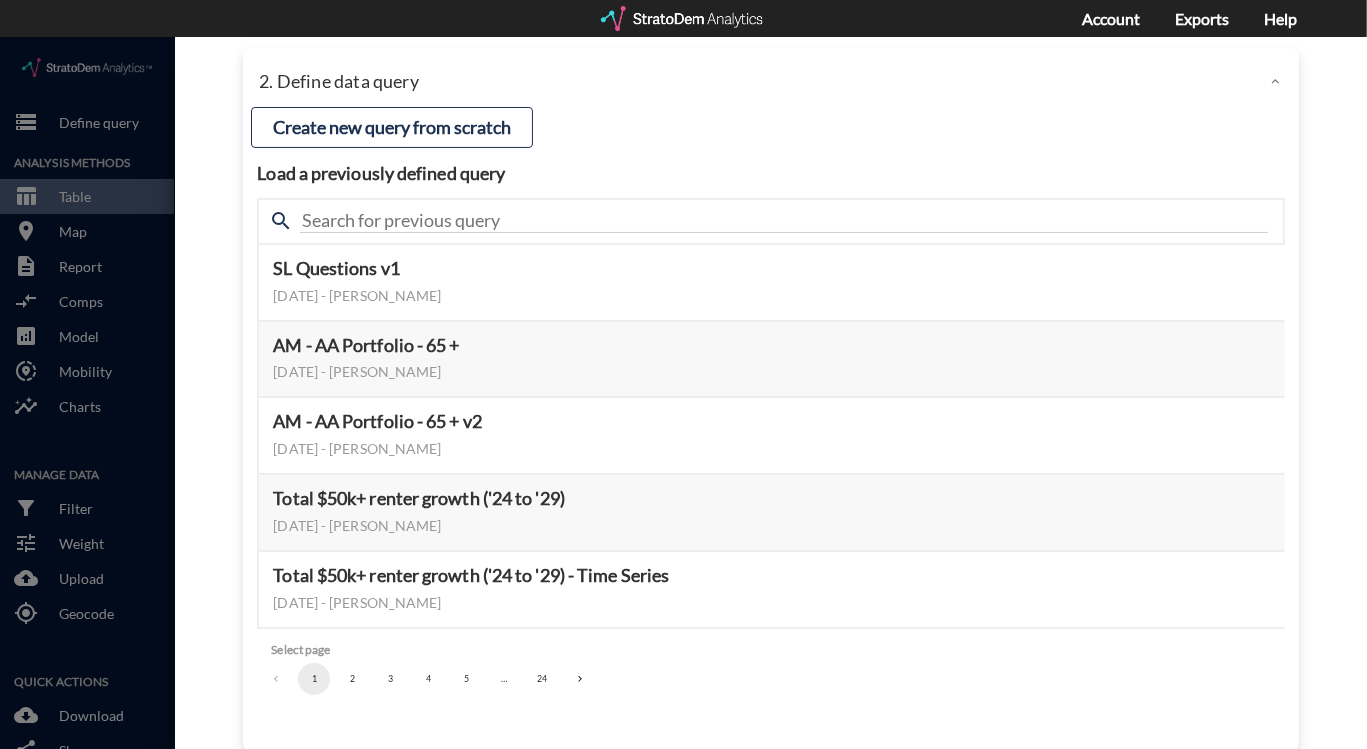 scroll, scrollTop: 130, scrollLeft: 0, axis: vertical 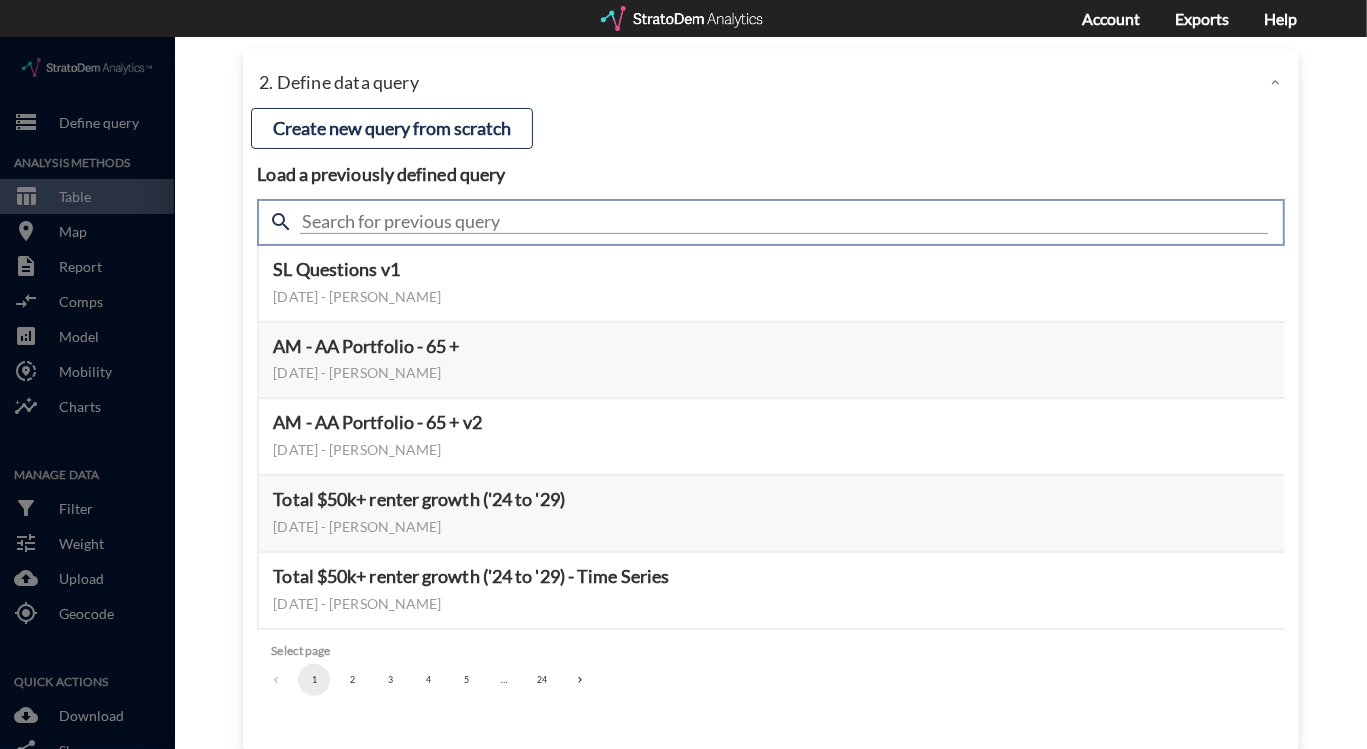click 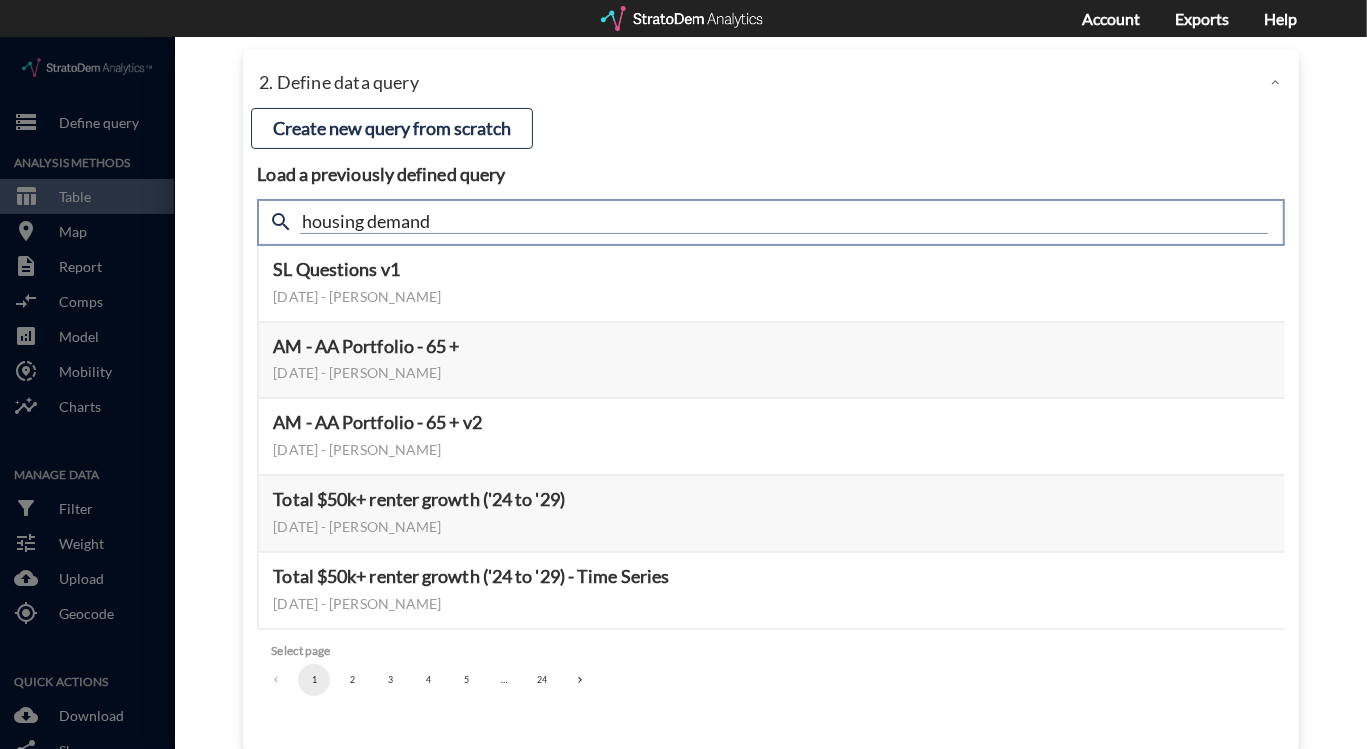 type on "housing demand" 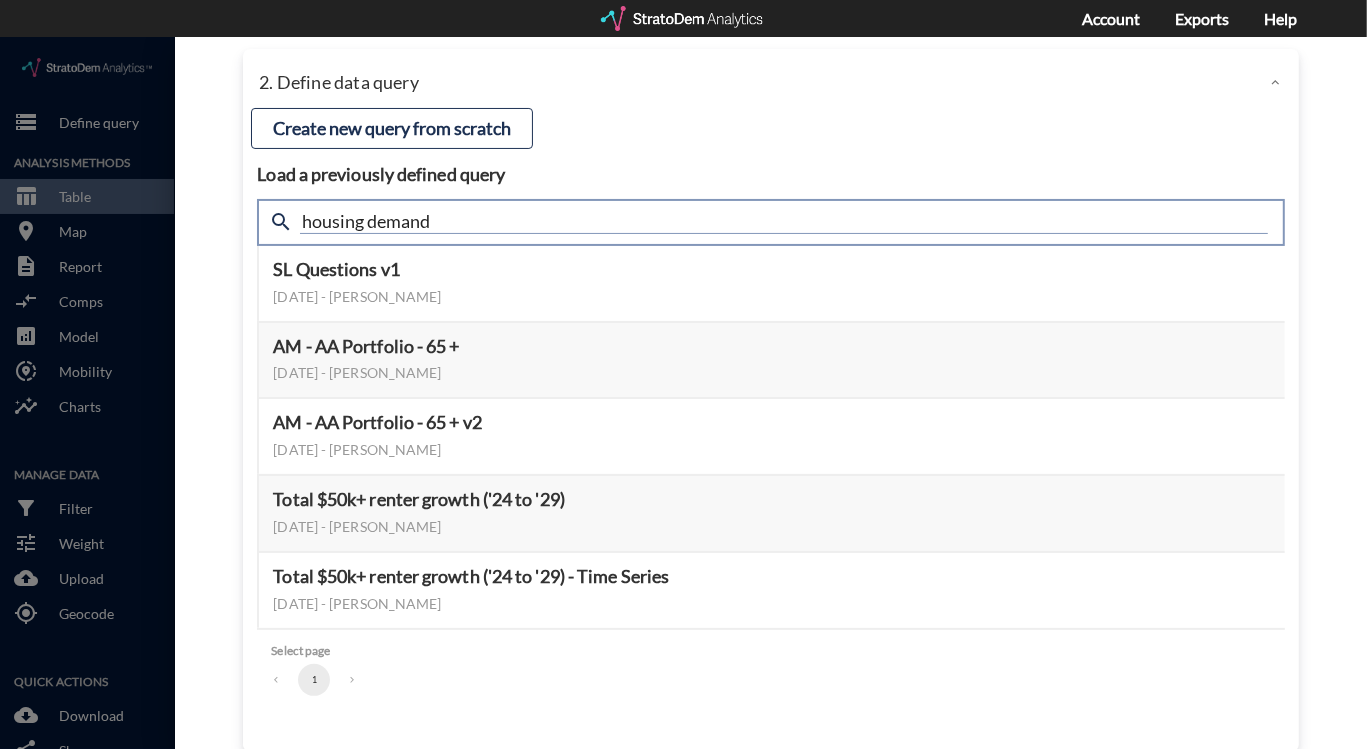 scroll, scrollTop: 0, scrollLeft: 0, axis: both 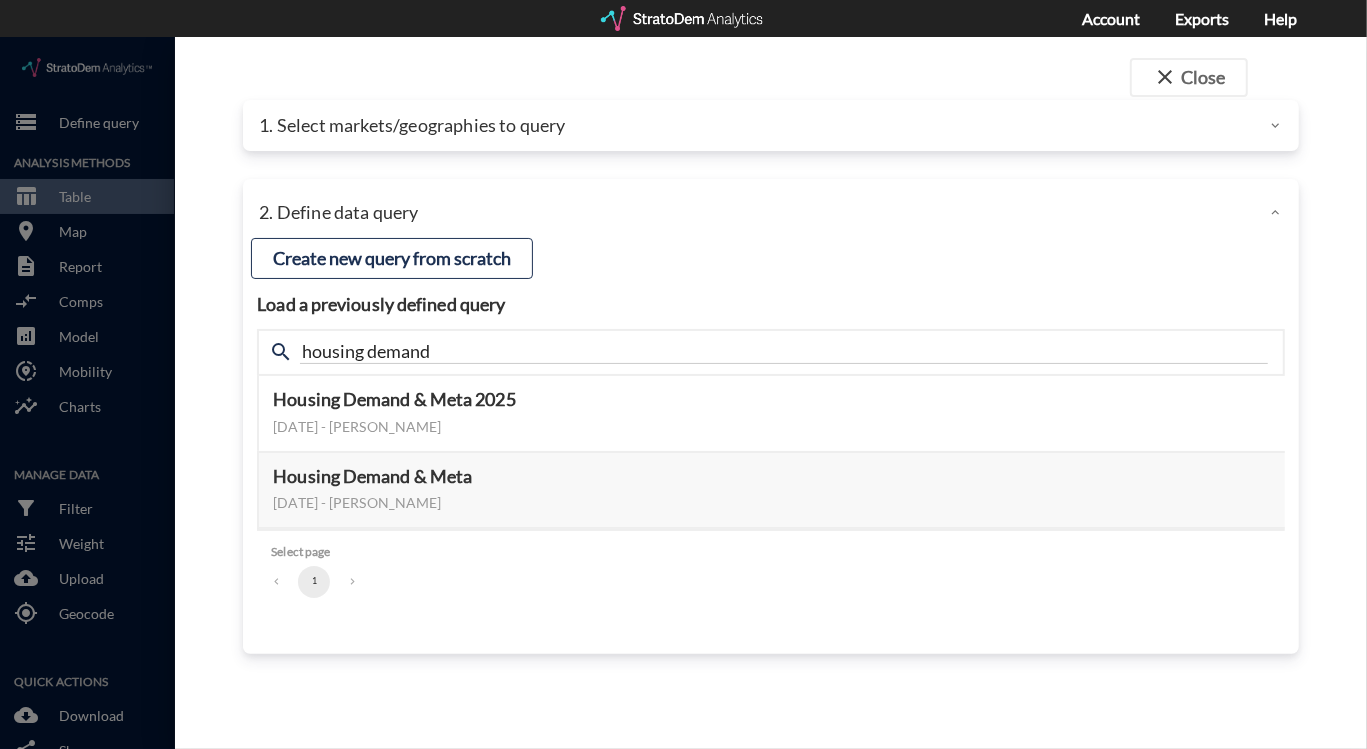 click on "close  Close 1. Select markets/geographies to query Select which rows will appear in the table (ex. zip codes) Site addresses Select a portfolio Select a market Search for a site address Enter an address 6000 Martway St, Mission, Kansas Enter an address 1 selected site 6000 Martway St, Mission, Kansas X Select query method using selected site Aggregate census tracts into single market definition Select buffers × 3-mile radius   × 1-mile radius   × 5-mile radius   × 10-mile radius   Select... Restrict your results to these sites (leaving empty selects all sites) Select... Use all sites Address search functionality and drivetime/walktime shapes provided via HERE OPTIONAL Select a benchmark set No benchmark set Select a portfolio 2. Define data query Load a previously defined query Create new query from scratch search housing demand Housing Demand & Meta 2025 January 07, 2025 - Lucas Wratschko Preview data elements Edit this query Update query years Select this query 465 data elements 6qWXBK7g zDzKy2qP 1" 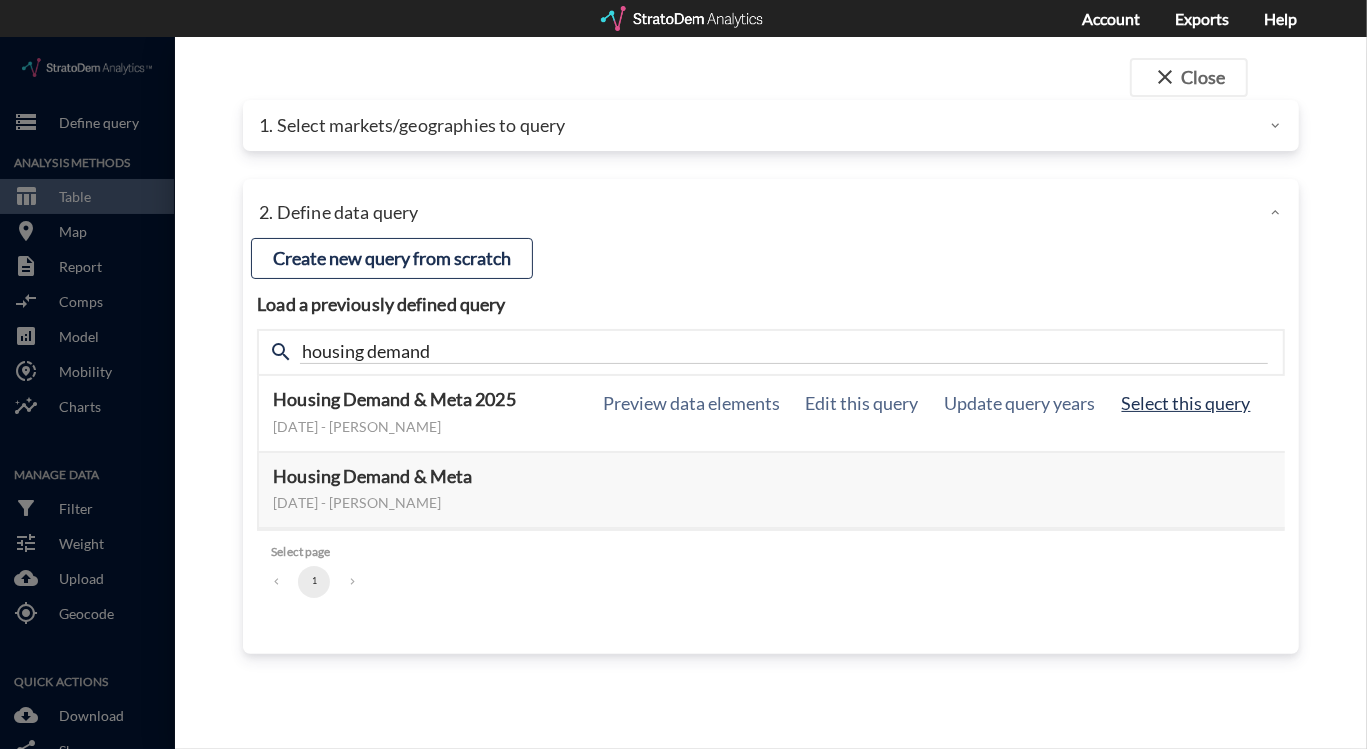 click on "Select this query" 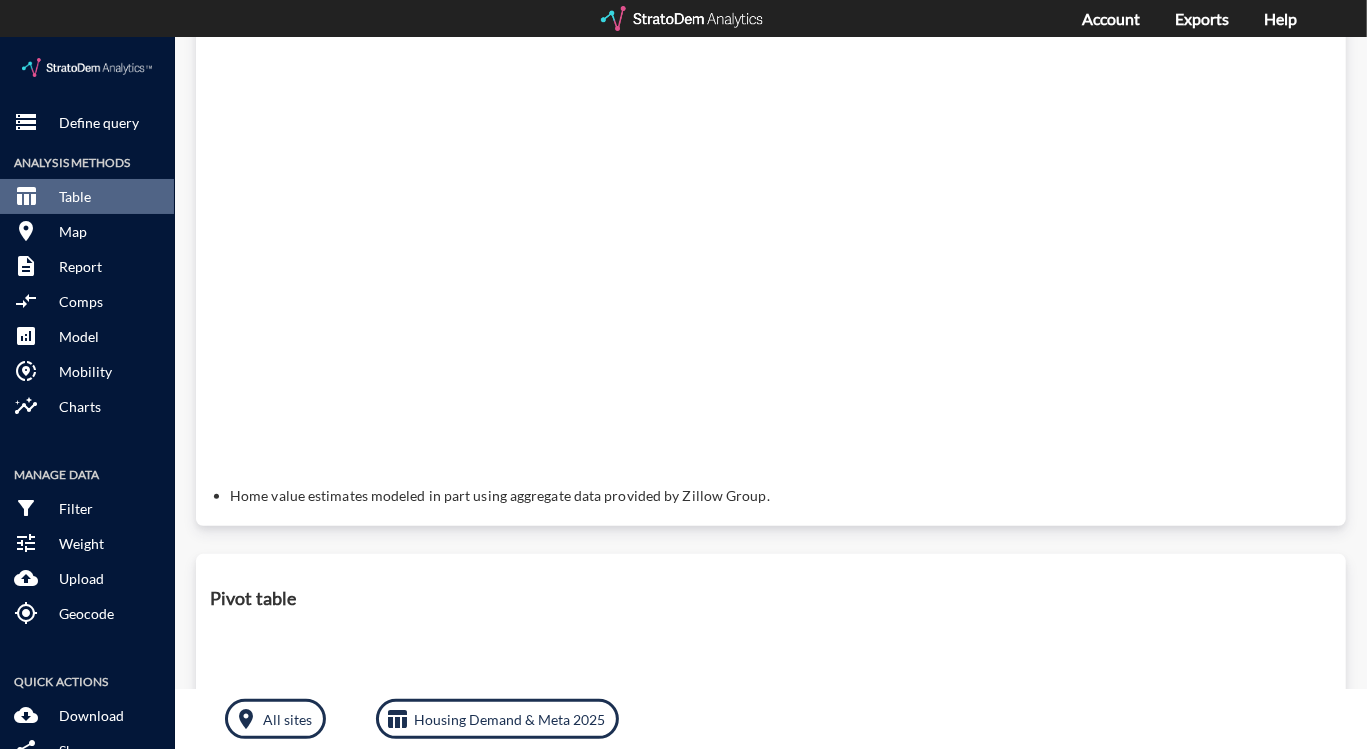 scroll, scrollTop: 0, scrollLeft: 0, axis: both 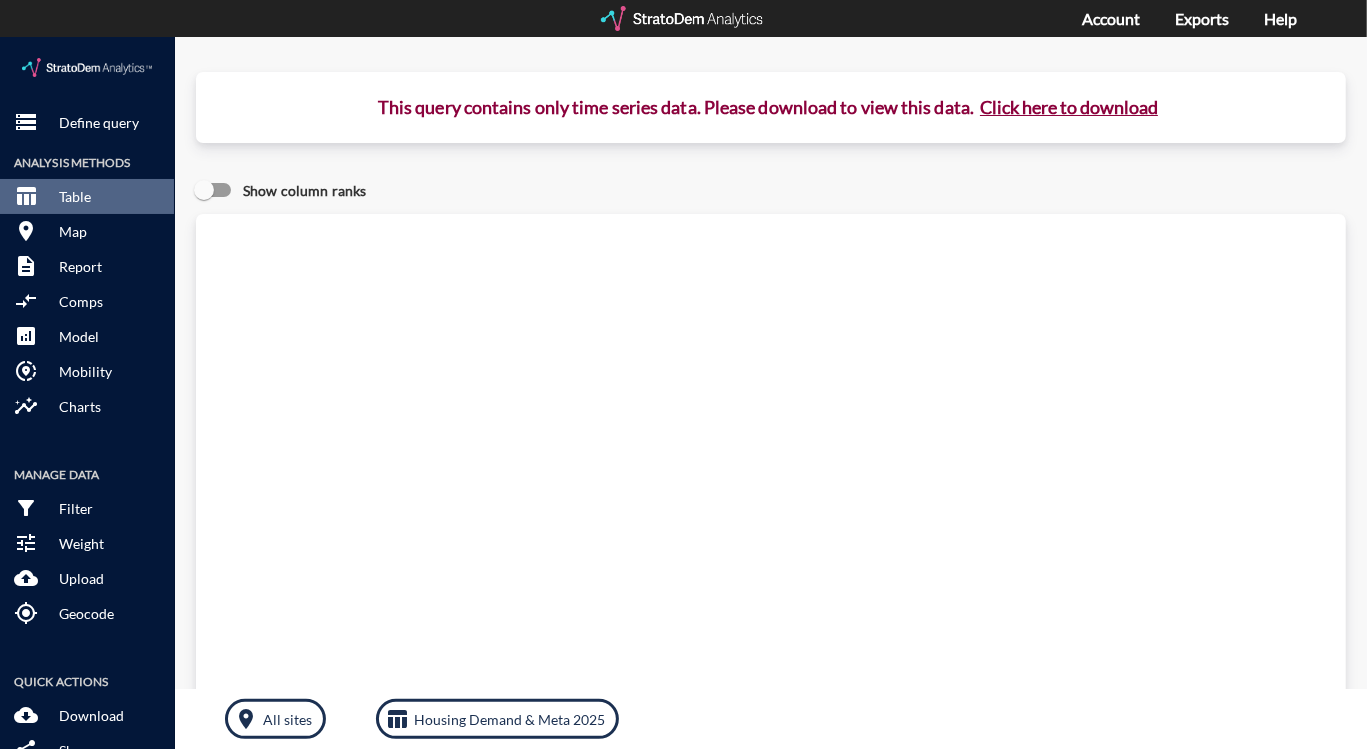 click on "Click here to download" 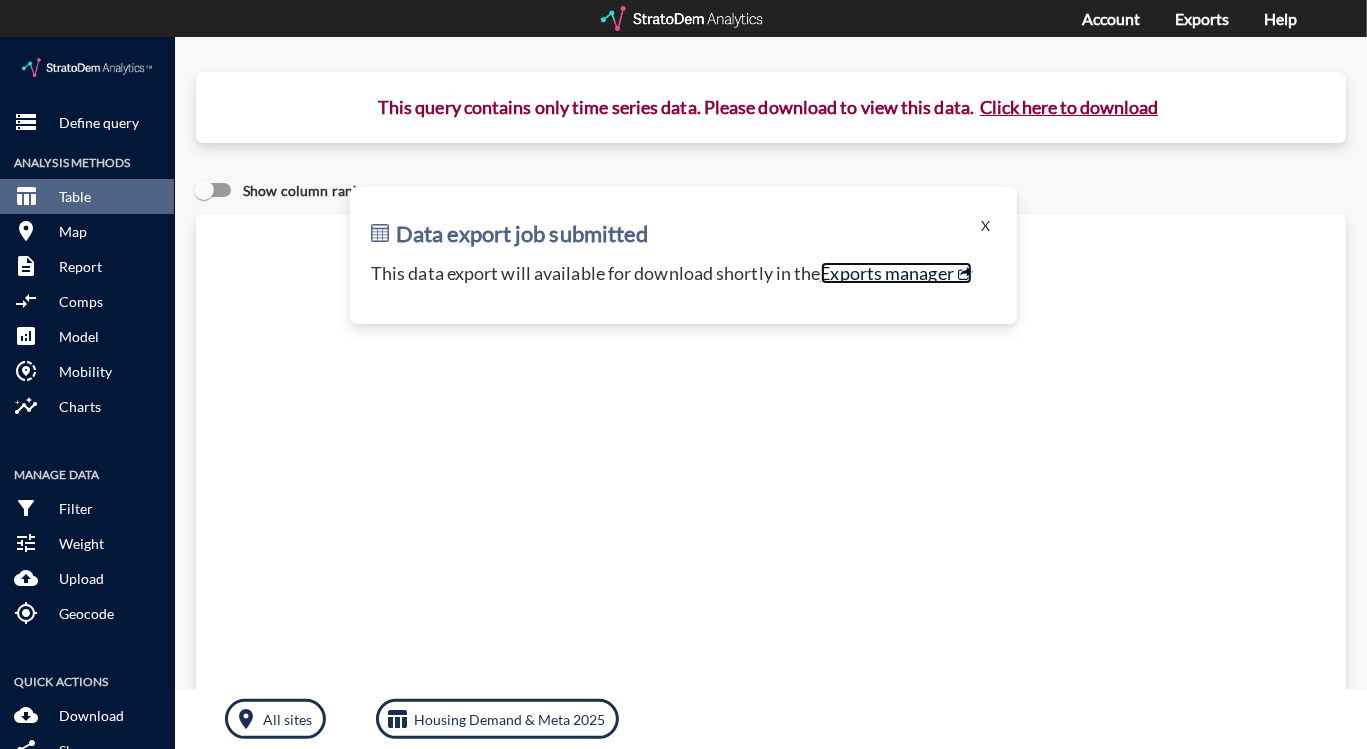 click on "Exports manager" 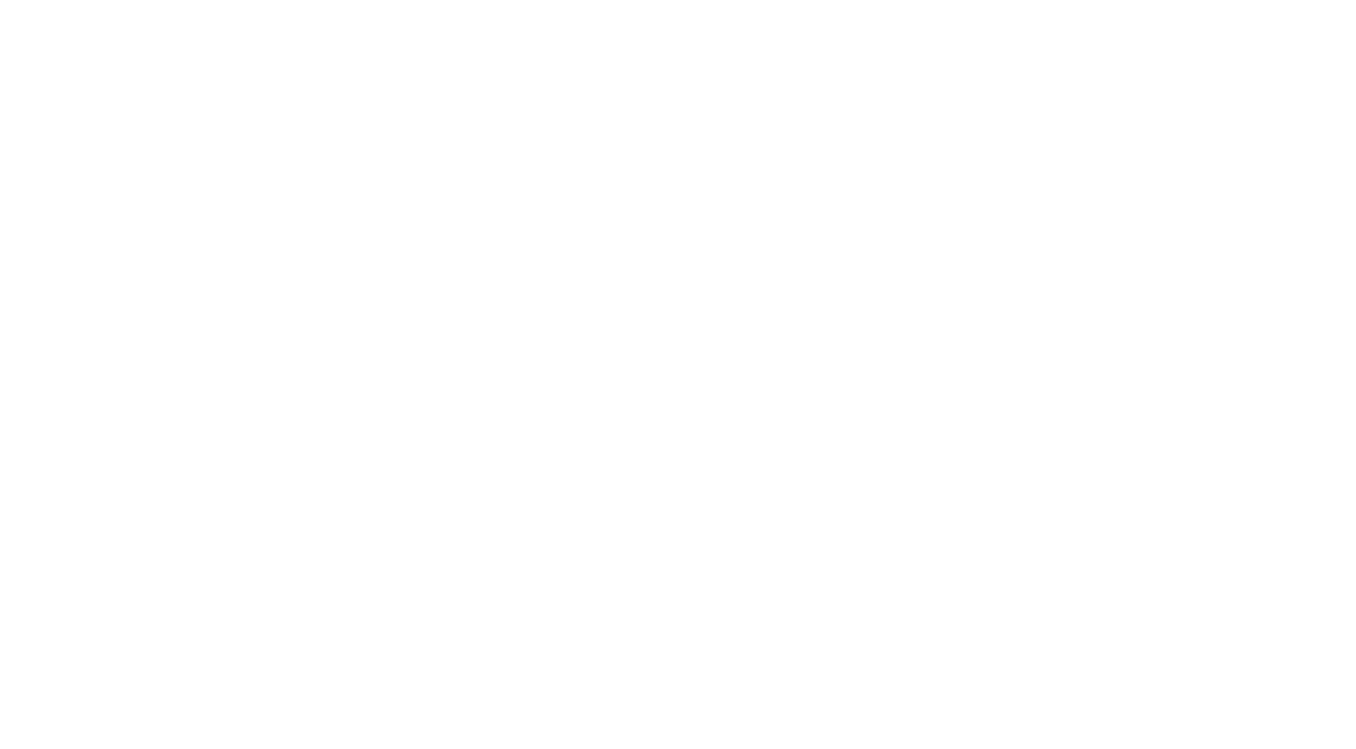 scroll, scrollTop: 0, scrollLeft: 0, axis: both 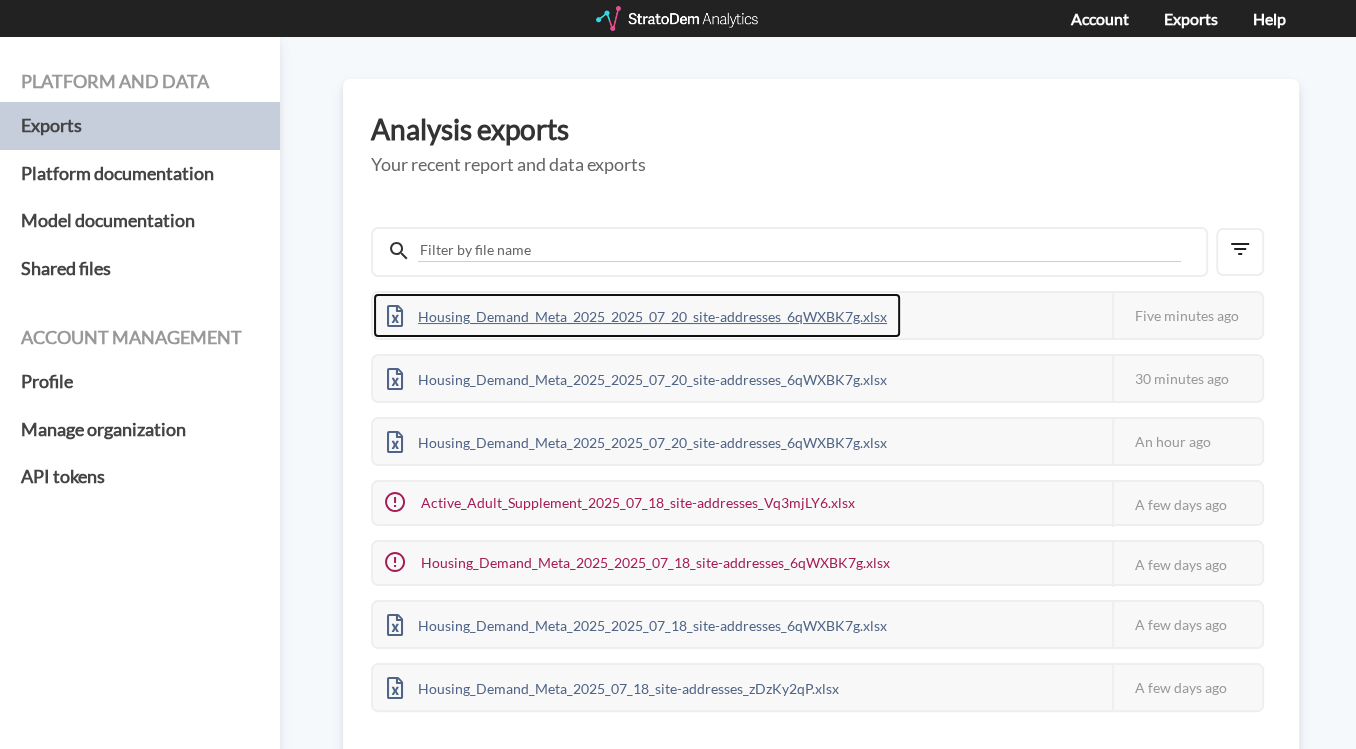 click on "Housing_Demand_Meta_2025_2025_07_20_site-addresses_6qWXBK7g.xlsx" at bounding box center (637, 315) 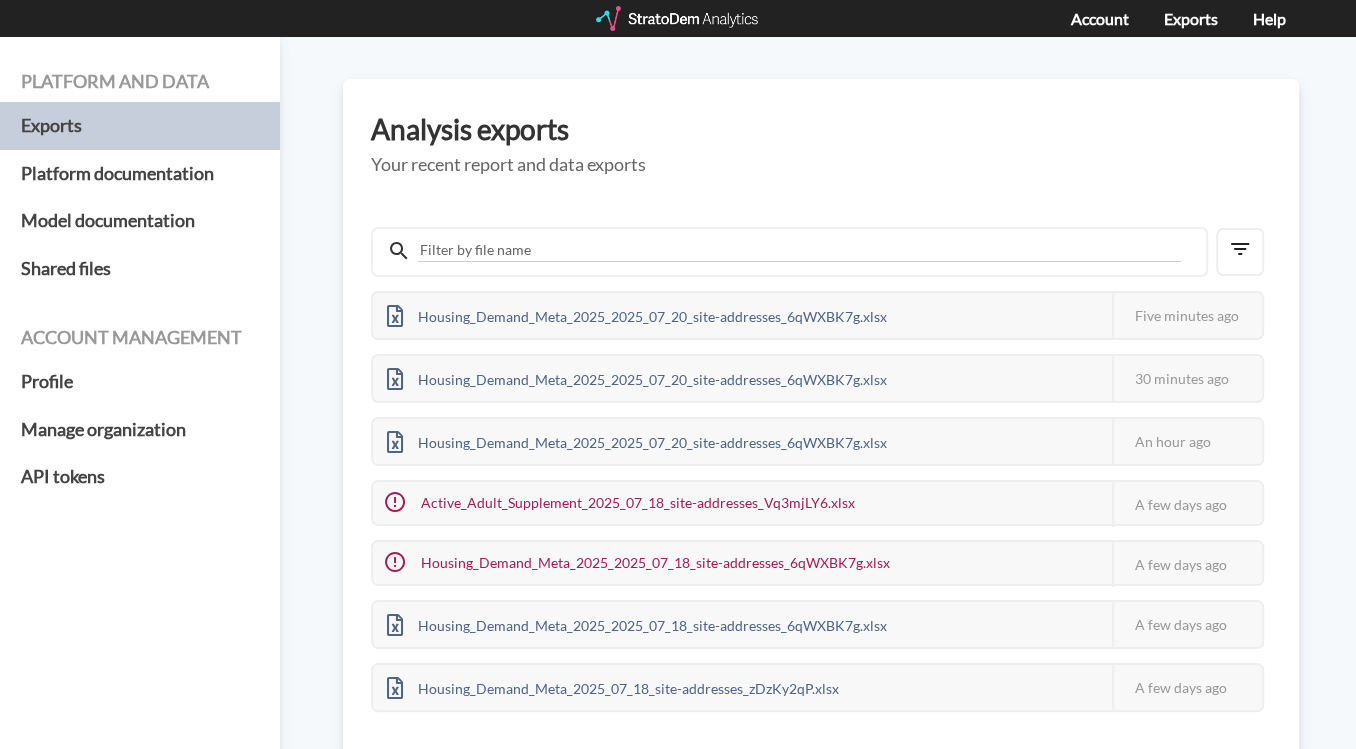 click on "Analysis exports Your recent report and data exports Housing_Demand_Meta_2025_2025_07_20_site-addresses_6qWXBK7g.xlsx This job failed The StratoDem Analytics team is already looking into it, but if you have any questions, don't hesitate to reach out at  team@stratodem.com Five minutes ago Housing_Demand_Meta_2025_2025_07_20_site-addresses_6qWXBK7g.xlsx This job failed The StratoDem Analytics team is already looking into it, but if you have any questions, don't hesitate to reach out at  team@stratodem.com 30 minutes ago Housing_Demand_Meta_2025_2025_07_20_site-addresses_6qWXBK7g.xlsx This job failed The StratoDem Analytics team is already looking into it, but if you have any questions, don't hesitate to reach out at  team@stratodem.com An hour ago Active_Adult_Supplement_2025_07_18_site-addresses_Vq3mjLY6.xlsx This job failed The StratoDem Analytics team is already looking into it, but if you have any questions, don't hesitate to reach out at  team@stratodem.com A few days ago This job failed Page  1 688" at bounding box center [821, 418] 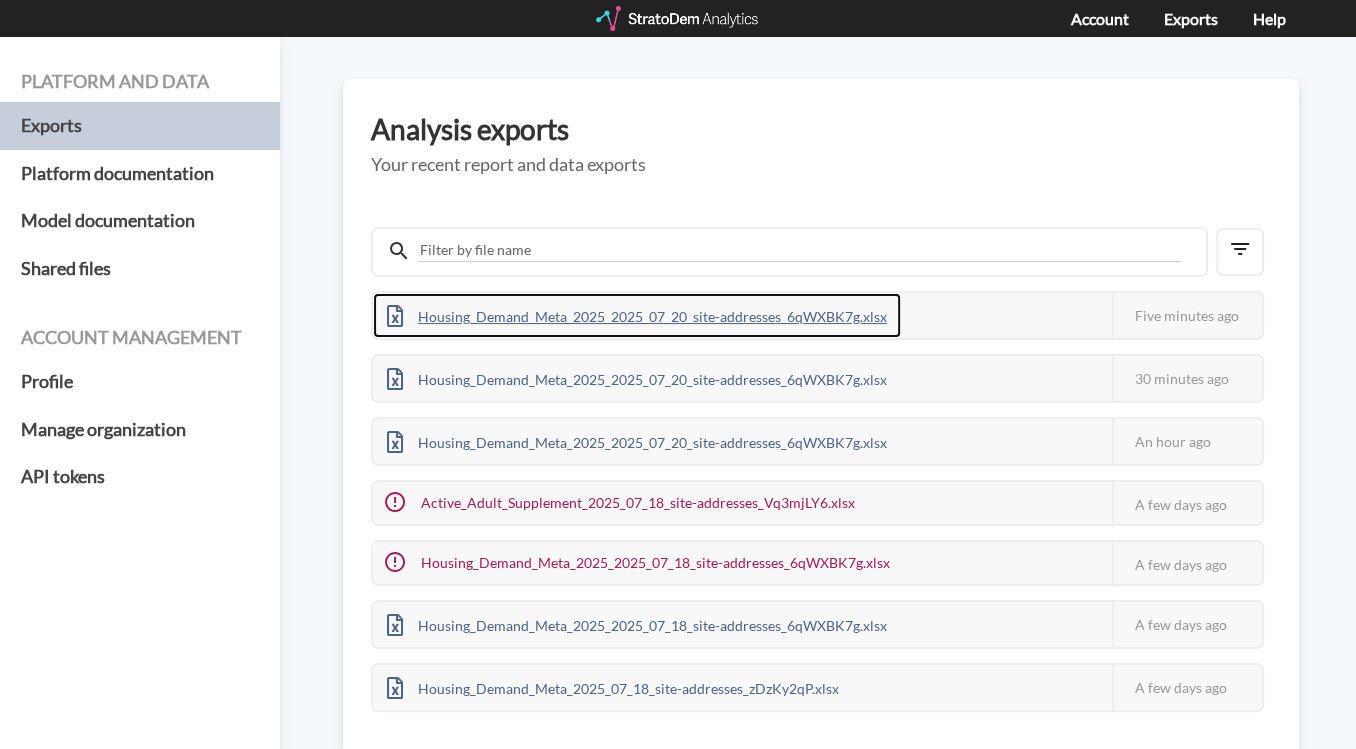 click on "Housing_Demand_Meta_2025_2025_07_20_site-addresses_6qWXBK7g.xlsx" at bounding box center (637, 315) 